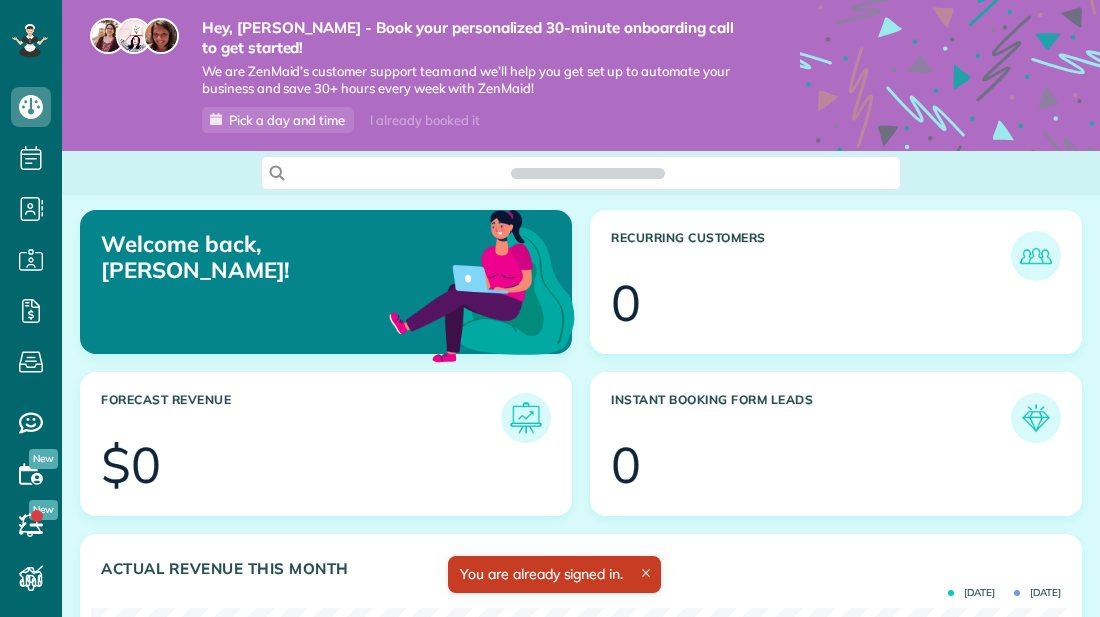 scroll, scrollTop: 0, scrollLeft: 0, axis: both 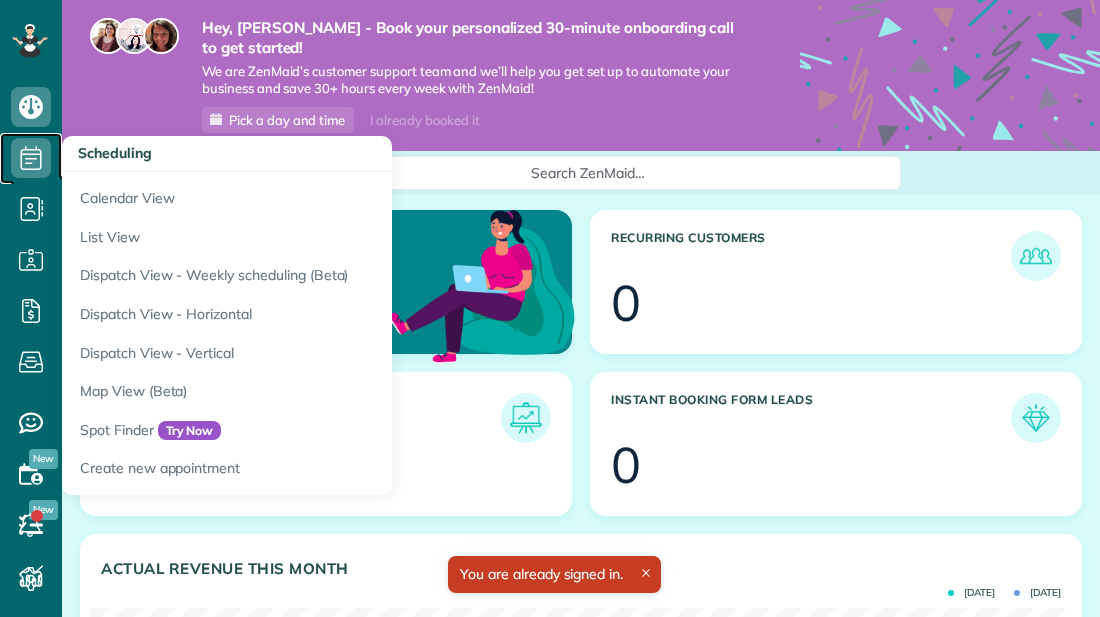 click 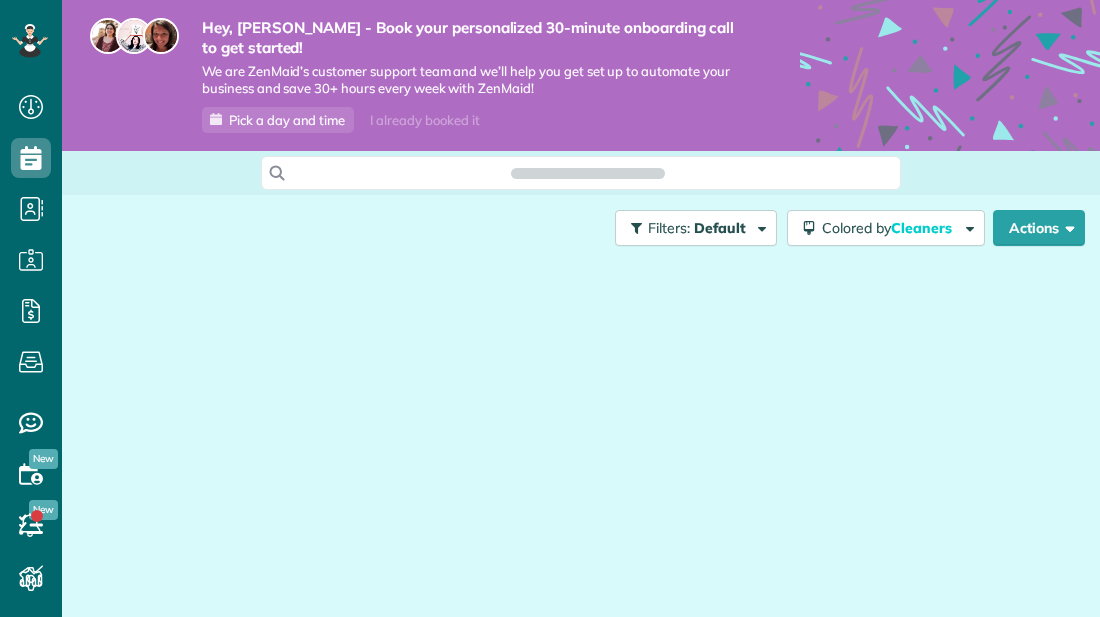 scroll, scrollTop: 0, scrollLeft: 0, axis: both 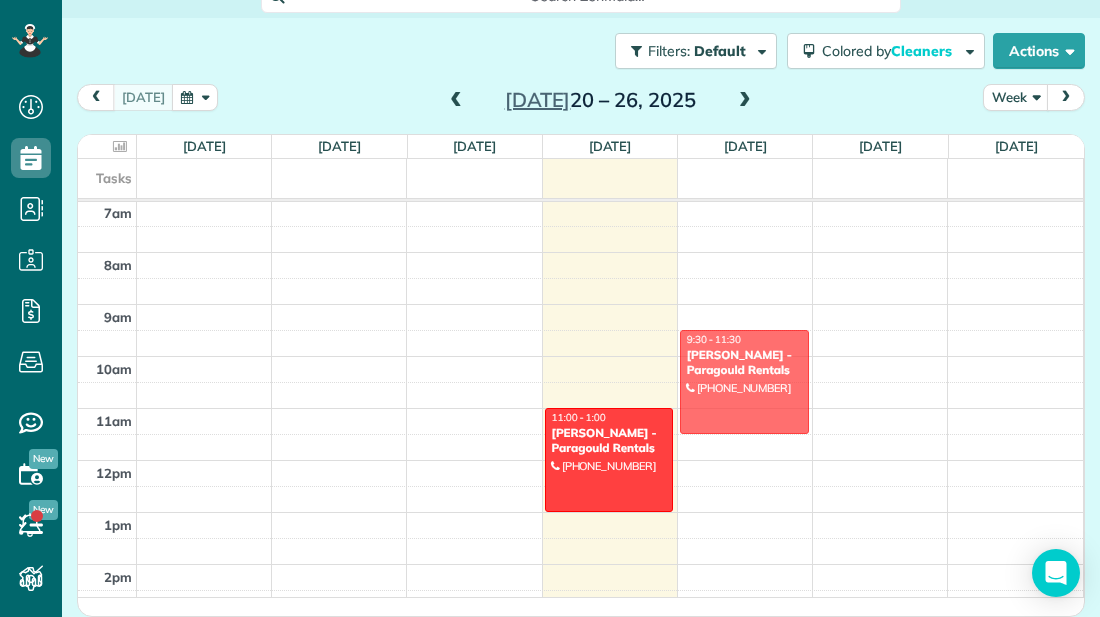 drag, startPoint x: 574, startPoint y: 577, endPoint x: 719, endPoint y: 337, distance: 280.4015 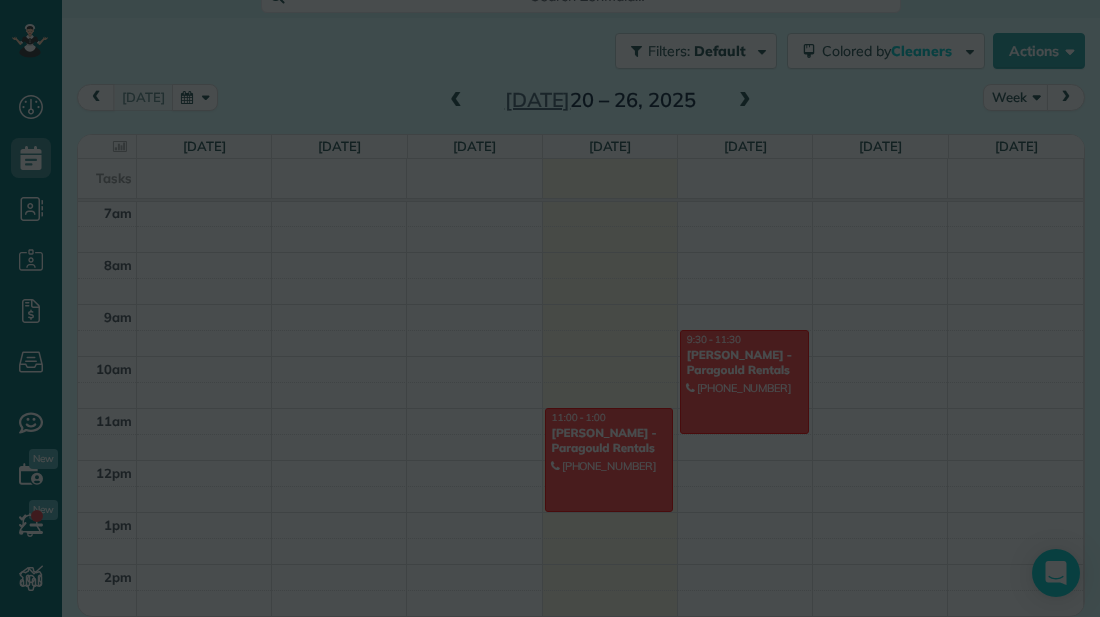 scroll, scrollTop: 175, scrollLeft: 0, axis: vertical 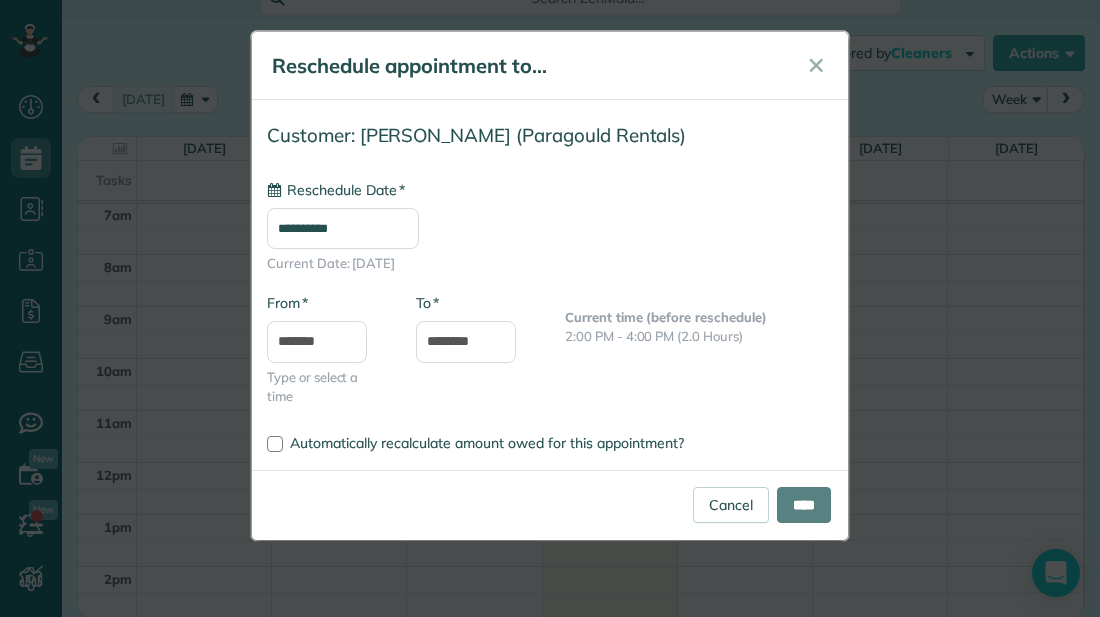 type on "**********" 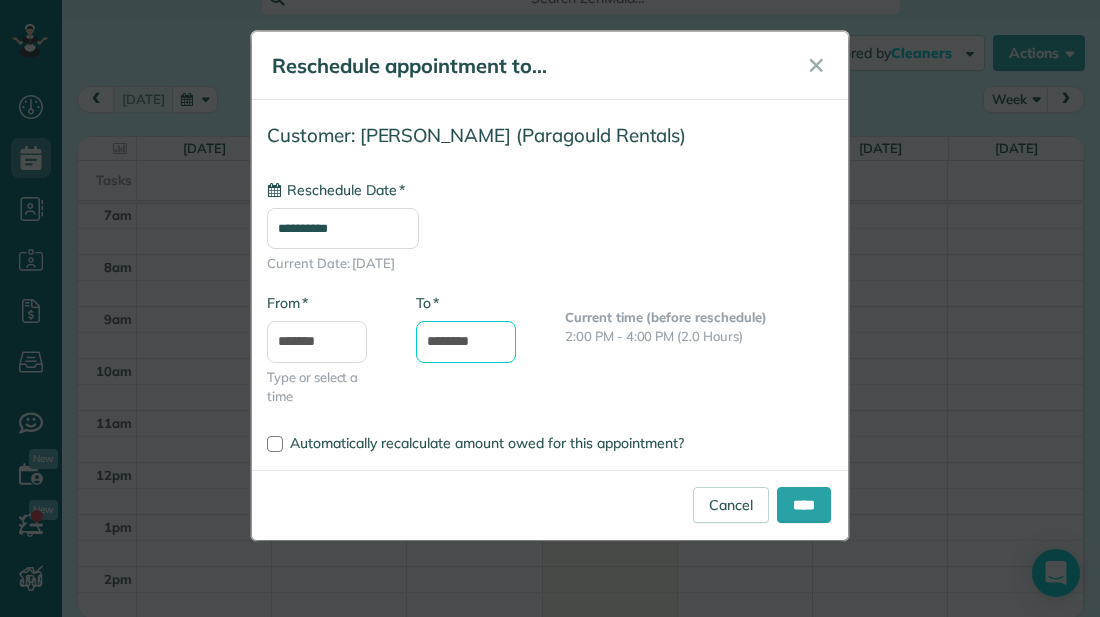 click on "********" at bounding box center [466, 342] 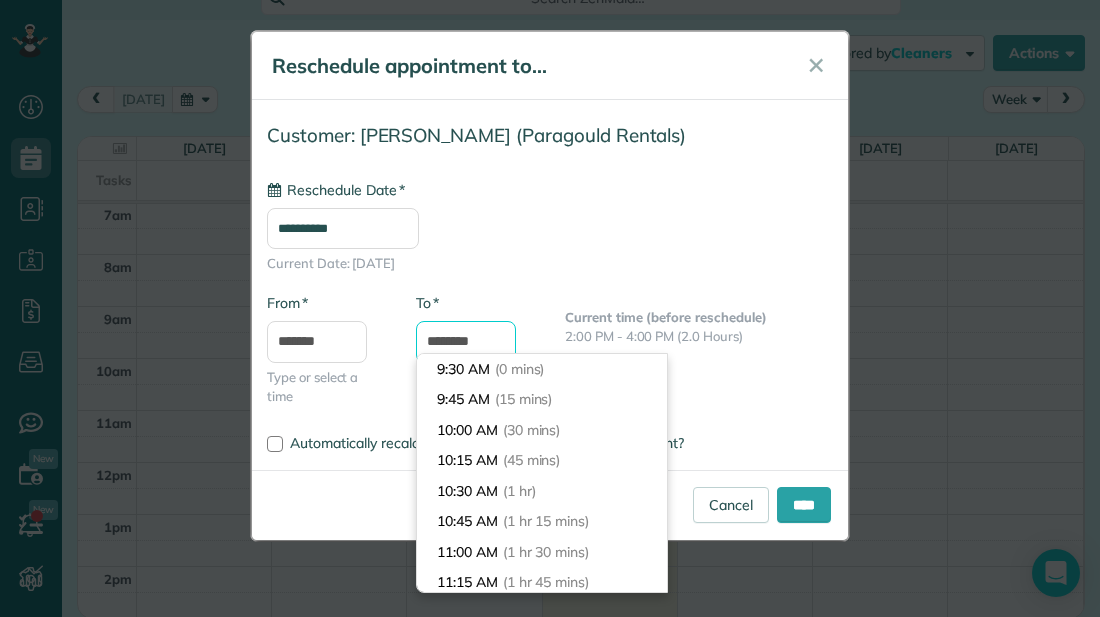 scroll, scrollTop: 214, scrollLeft: 0, axis: vertical 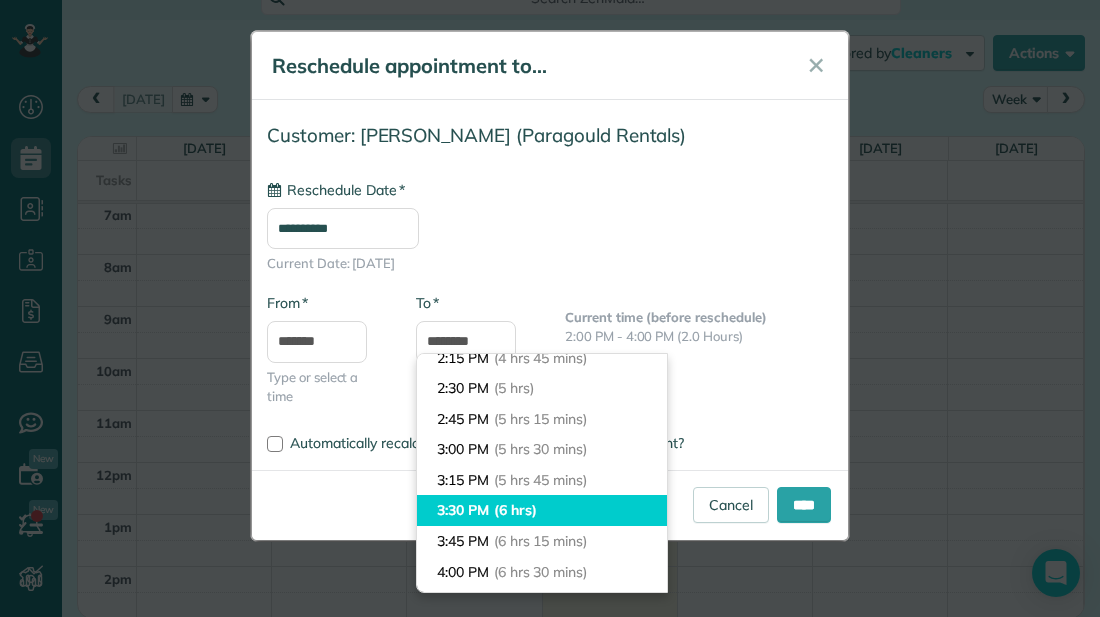 type on "*******" 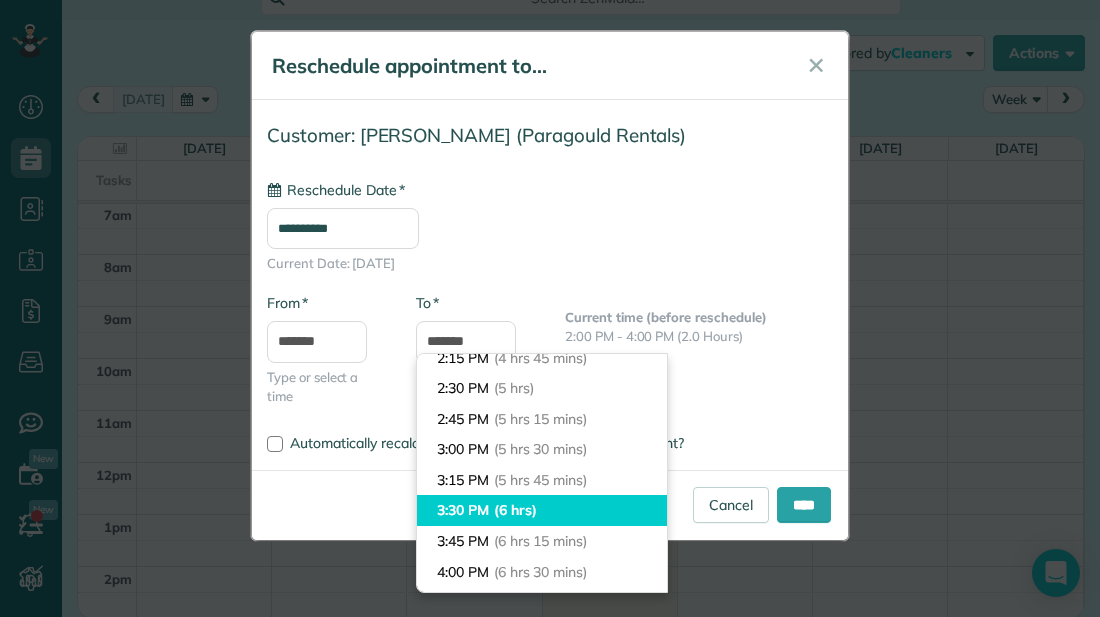 click on "3:30 PM  (6 hrs)" at bounding box center [542, 510] 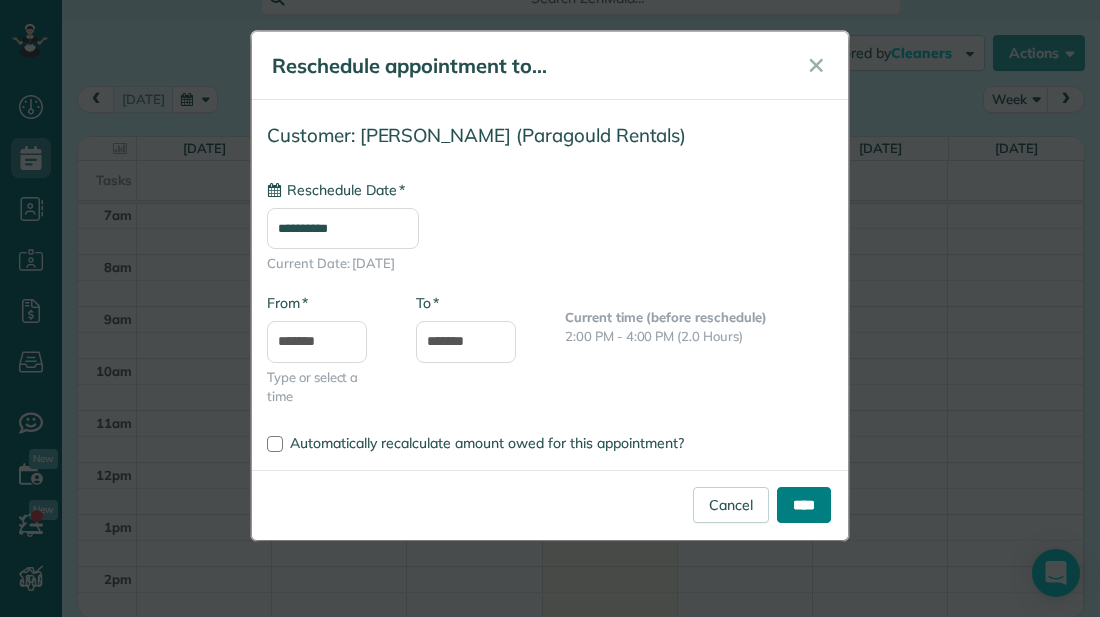 click on "****" at bounding box center (804, 505) 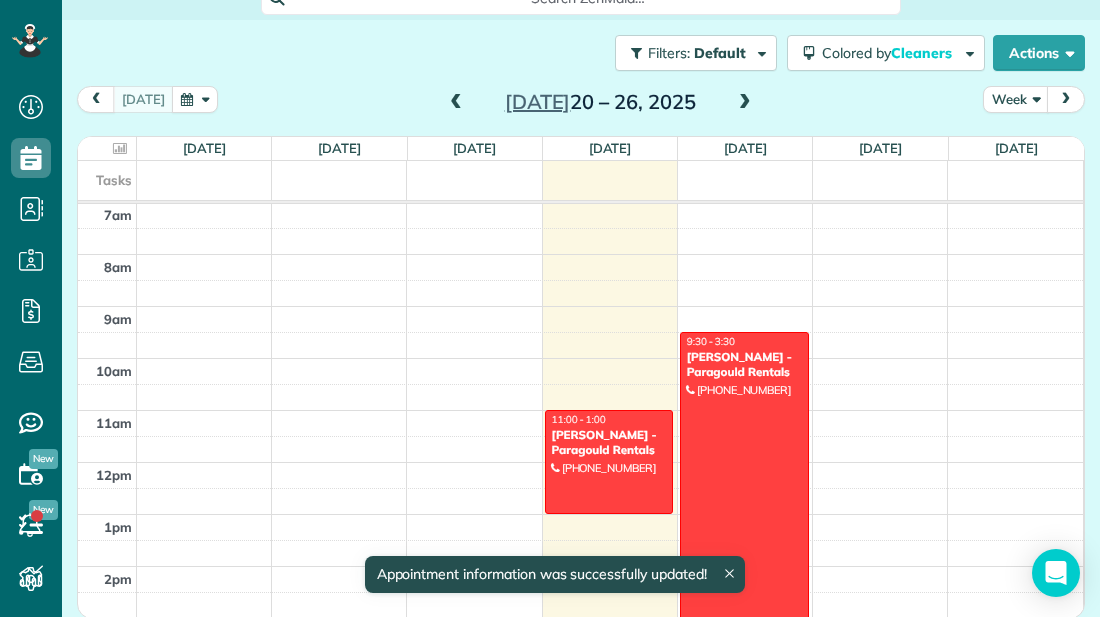 click on "Chuck Hampton - Paragould Rentals" at bounding box center (744, 364) 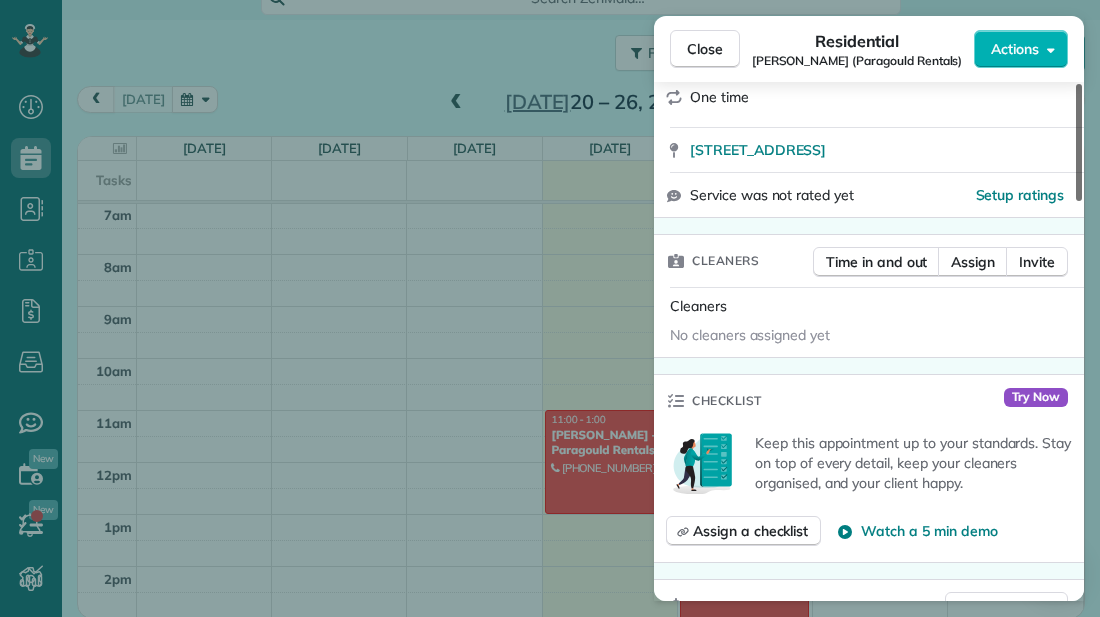 scroll, scrollTop: 381, scrollLeft: 0, axis: vertical 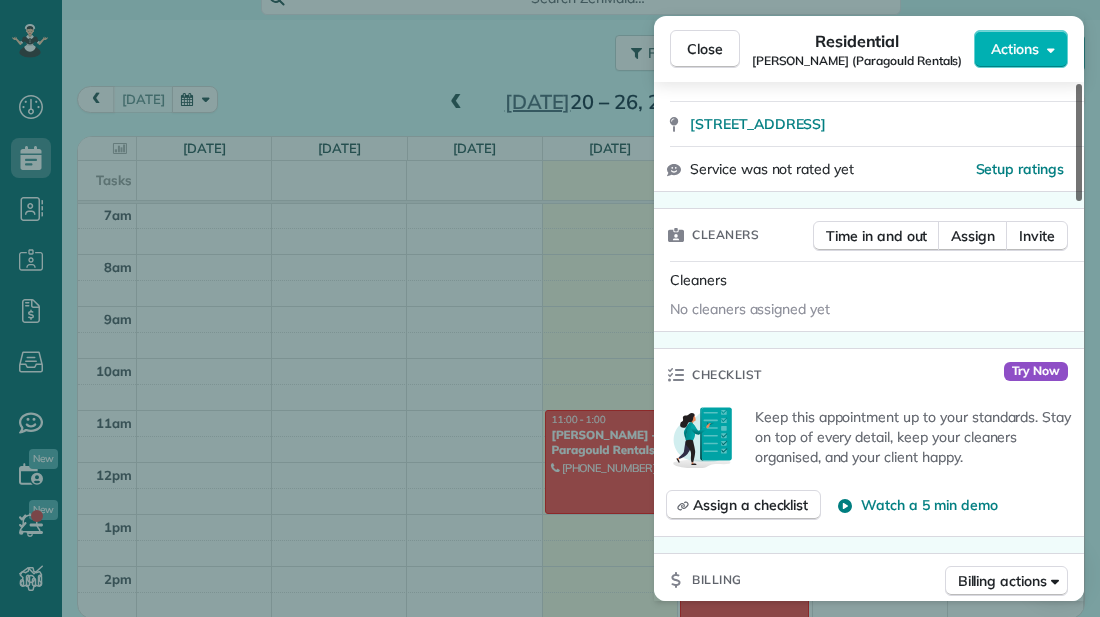 drag, startPoint x: 1081, startPoint y: 154, endPoint x: 1076, endPoint y: 240, distance: 86.145226 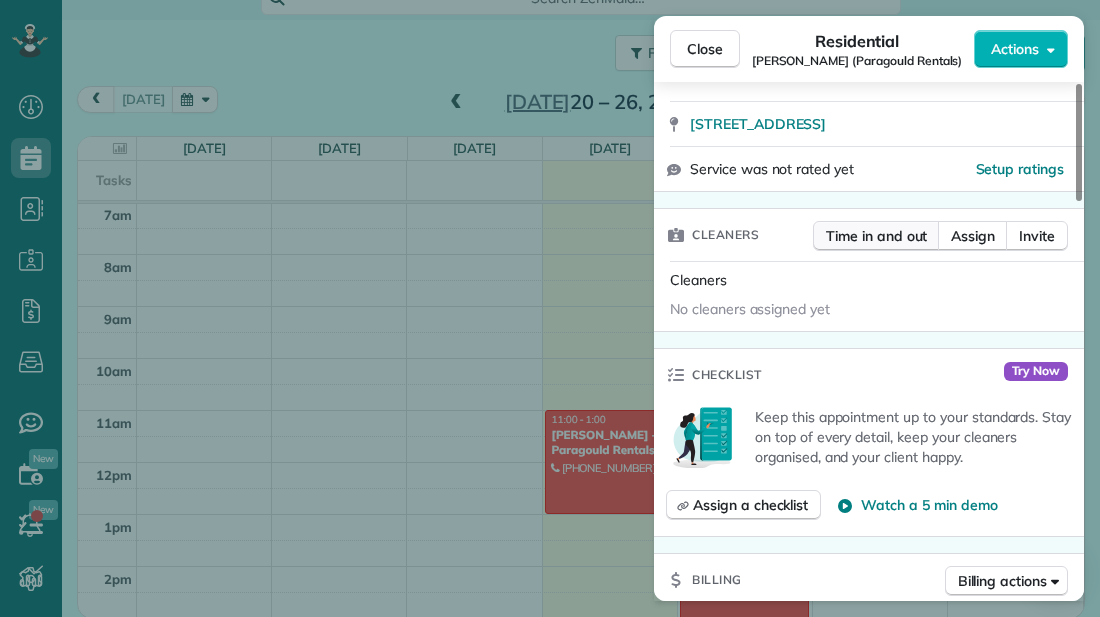 click on "Time in and out" at bounding box center (876, 236) 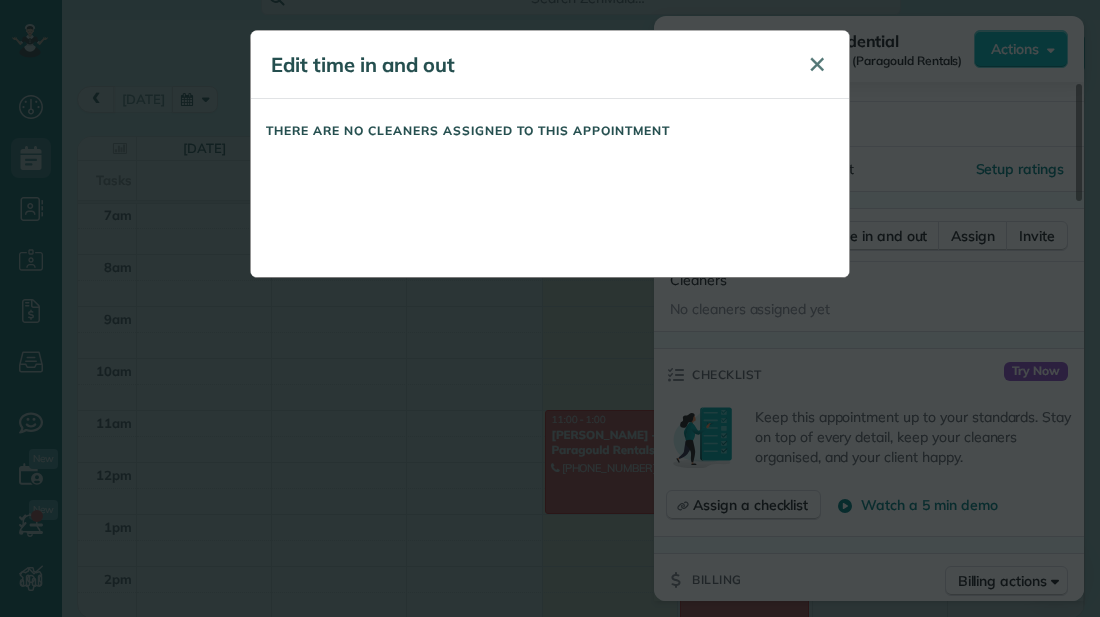 click on "✕" at bounding box center (817, 65) 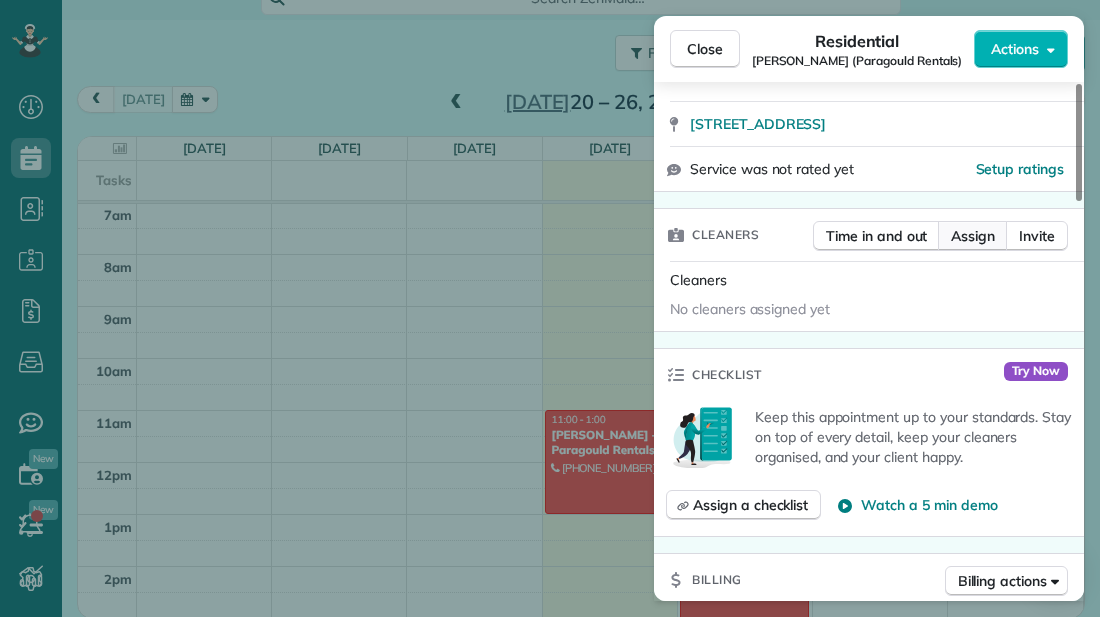 click on "Assign" at bounding box center [973, 236] 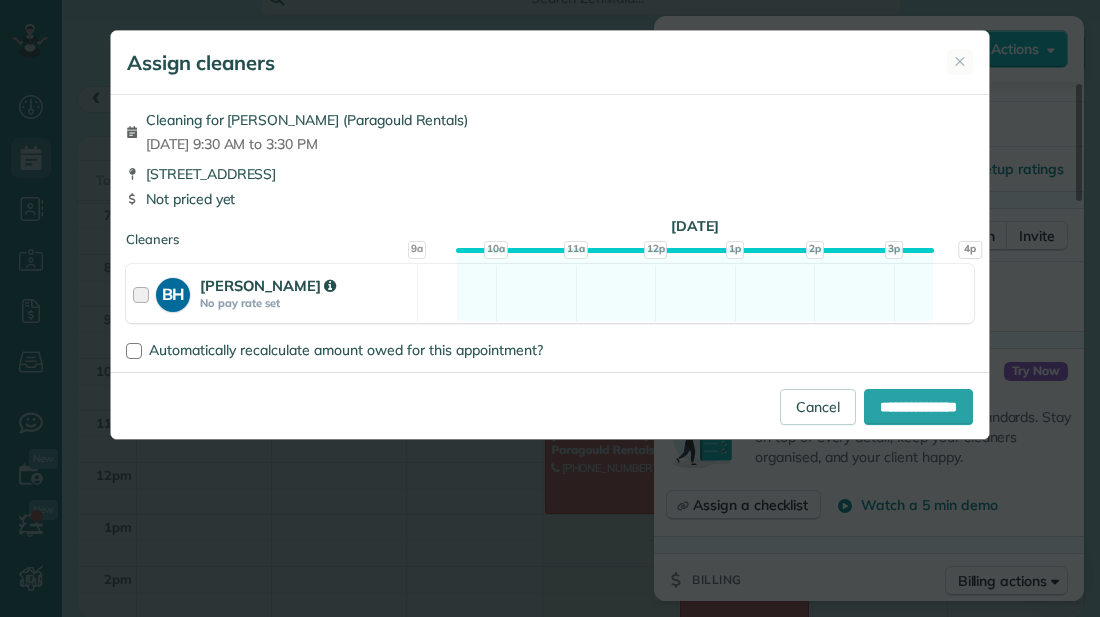 click on "BH" at bounding box center (173, 292) 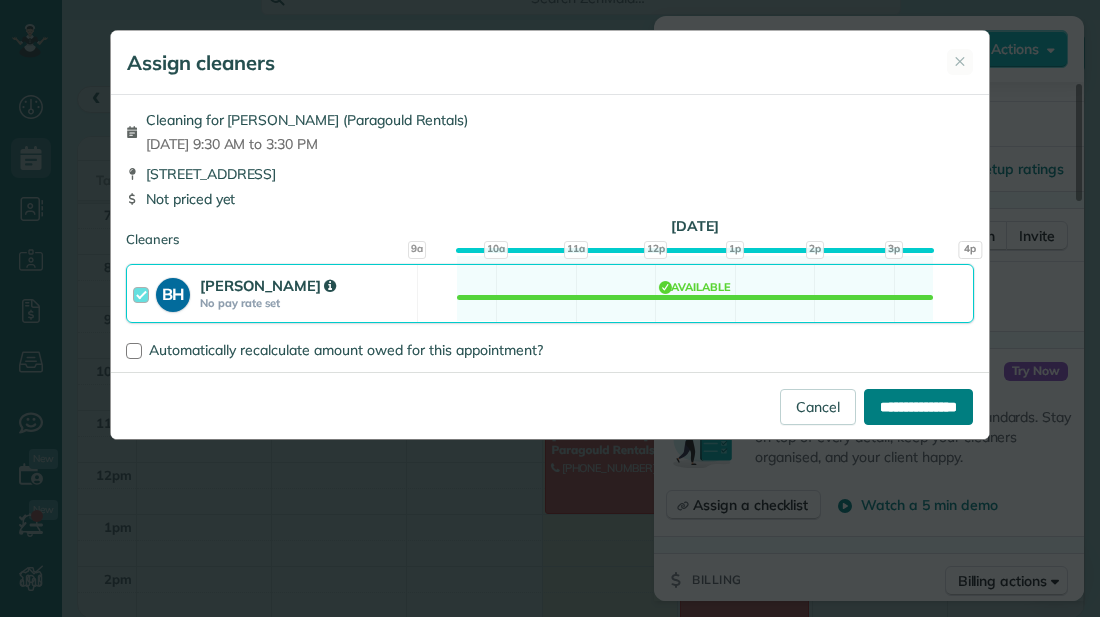 click on "**********" at bounding box center (918, 407) 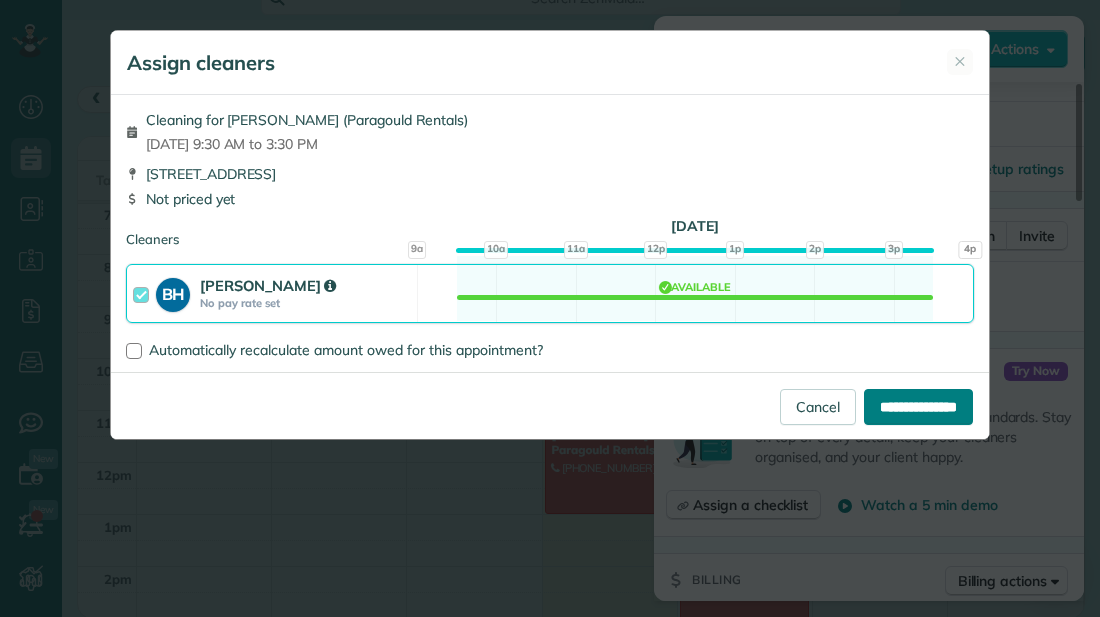 type on "**********" 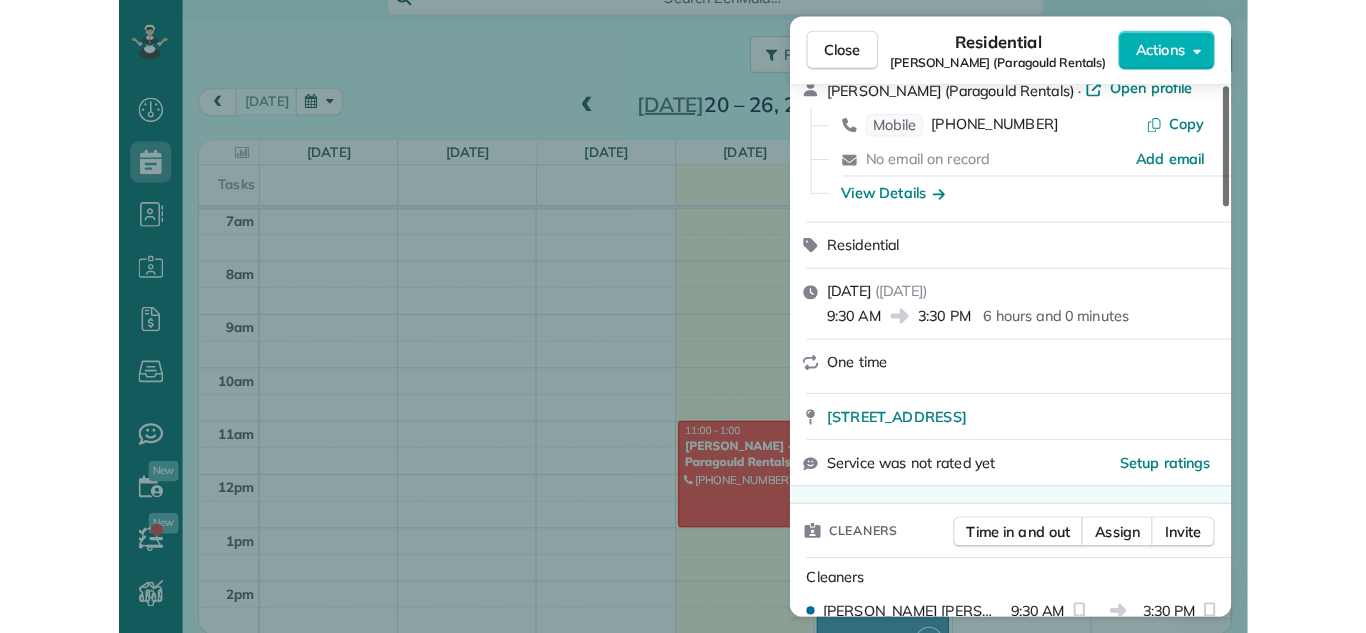 scroll, scrollTop: 0, scrollLeft: 0, axis: both 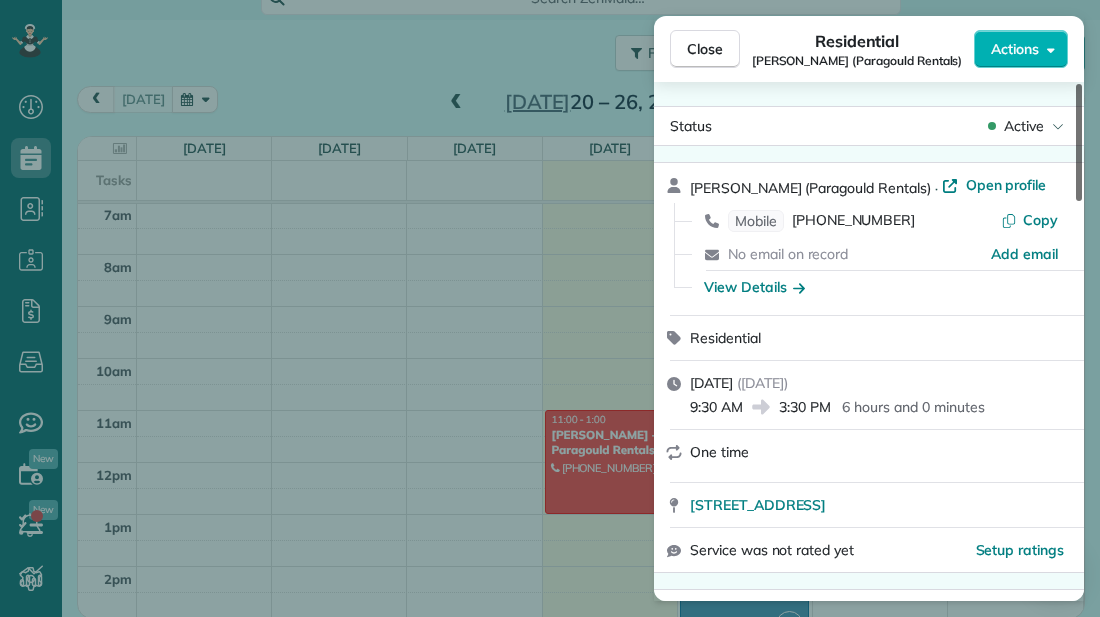 drag, startPoint x: 1080, startPoint y: 172, endPoint x: 1110, endPoint y: 69, distance: 107.28001 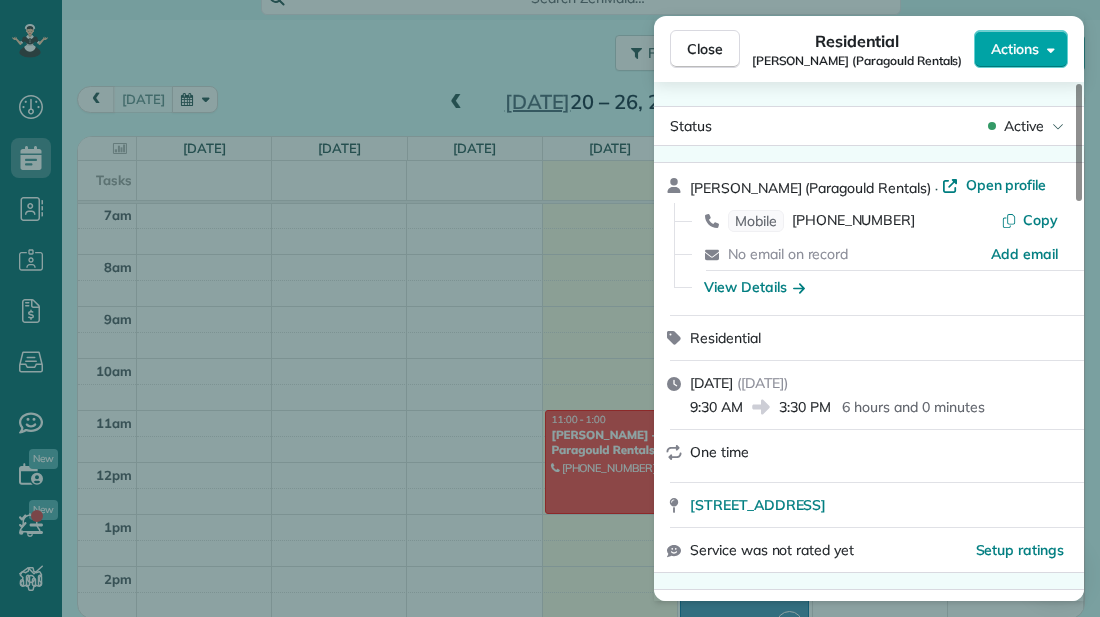 click 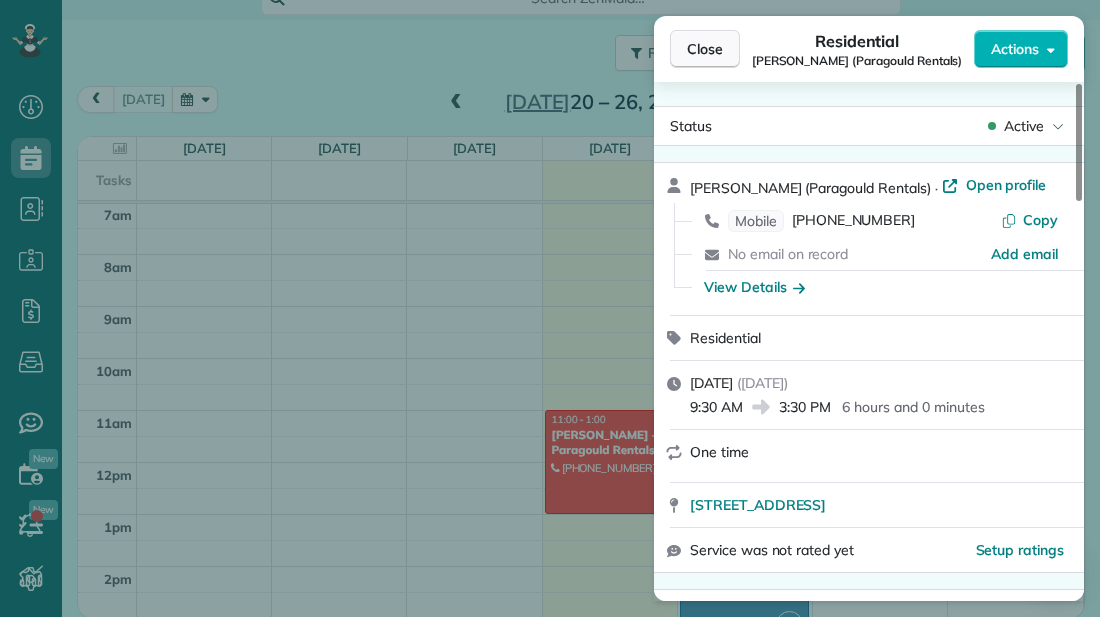 click on "Close" at bounding box center (705, 49) 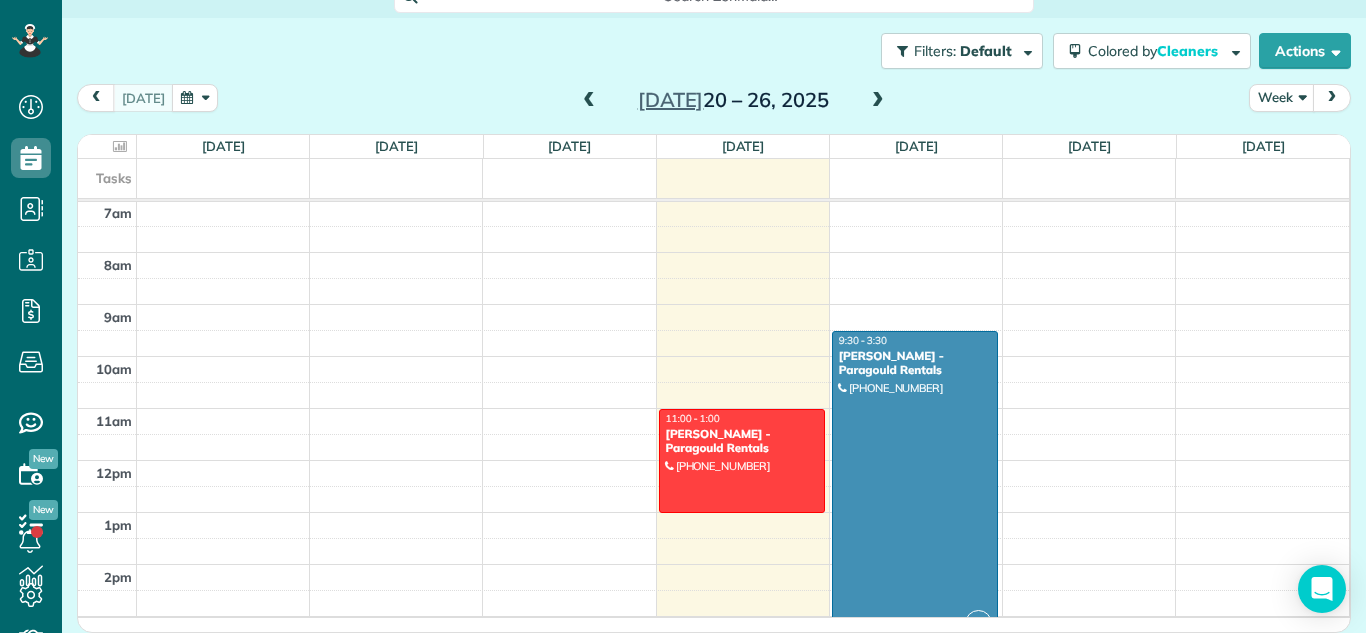 scroll, scrollTop: 155, scrollLeft: 0, axis: vertical 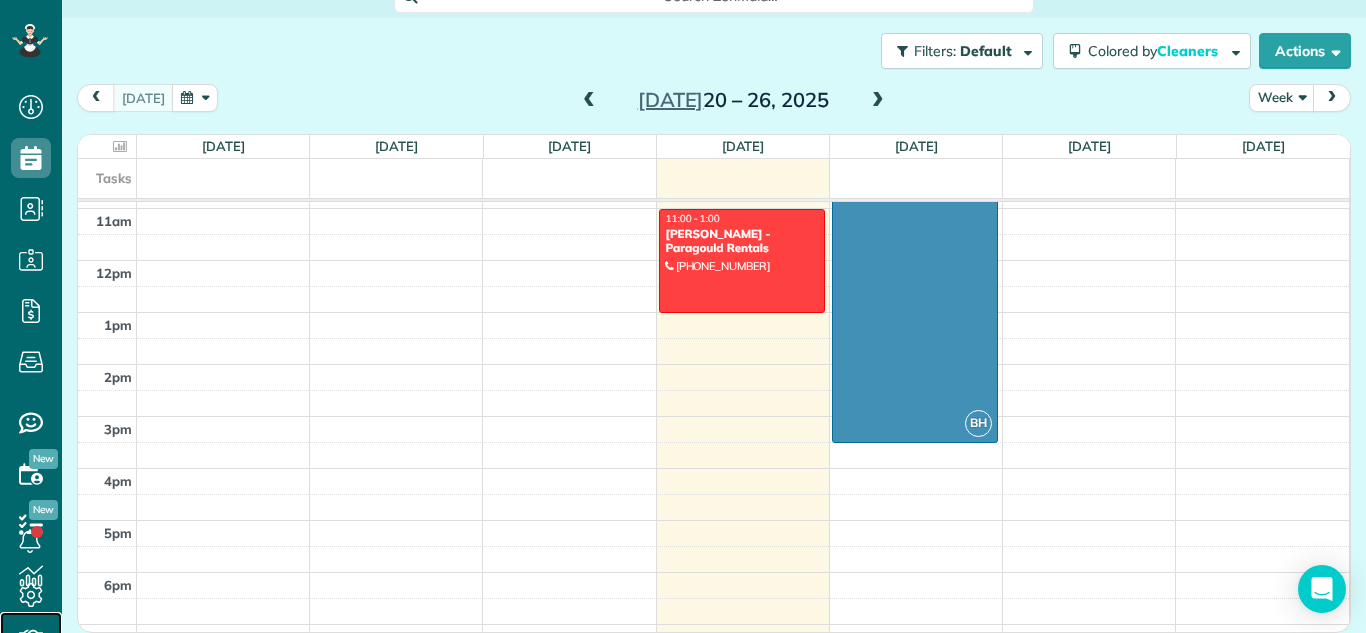 click 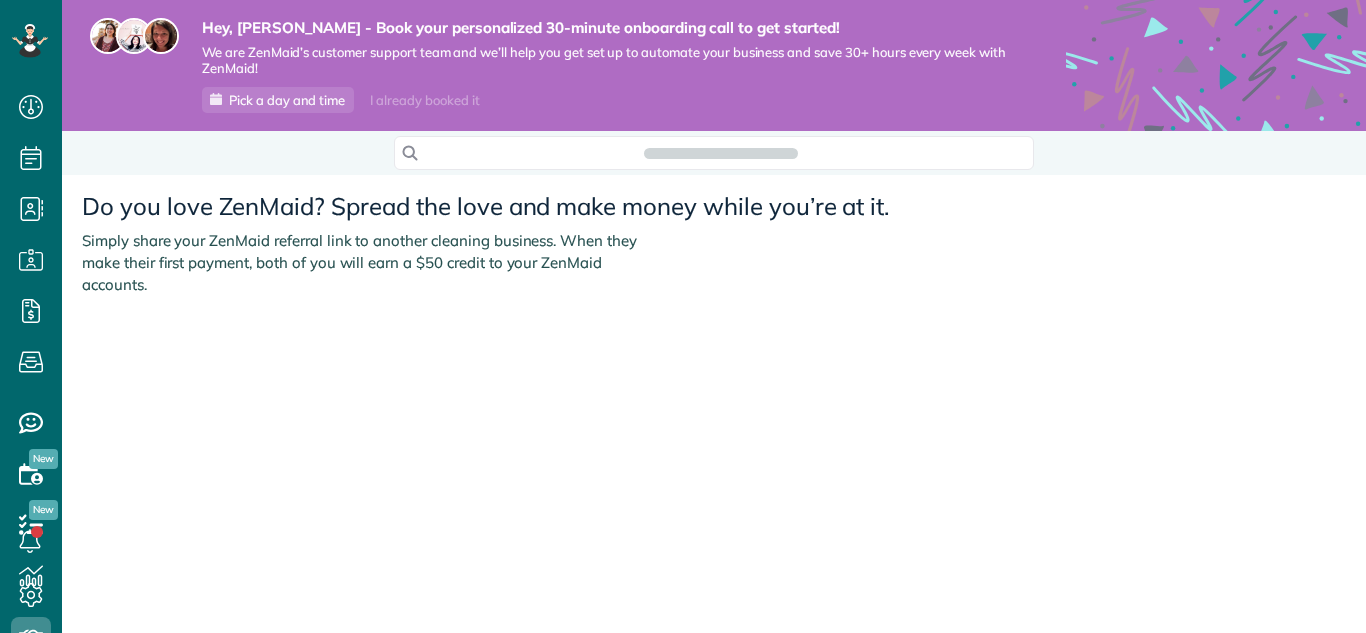 scroll, scrollTop: 0, scrollLeft: 0, axis: both 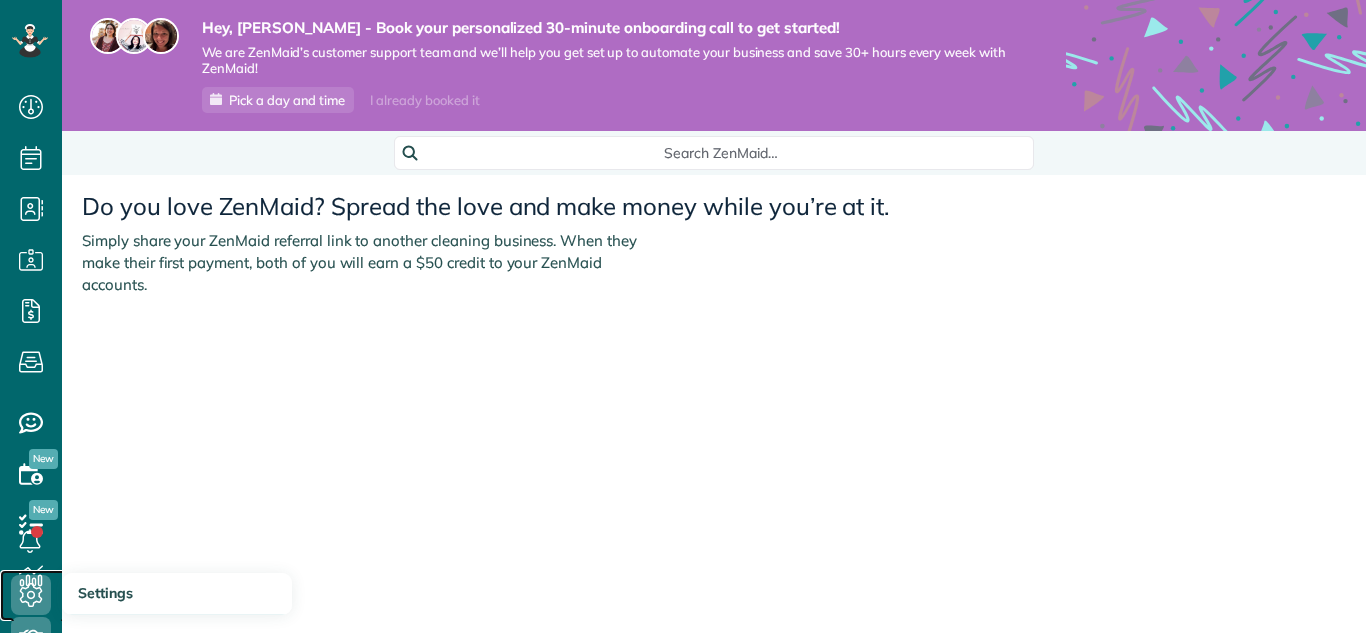 click 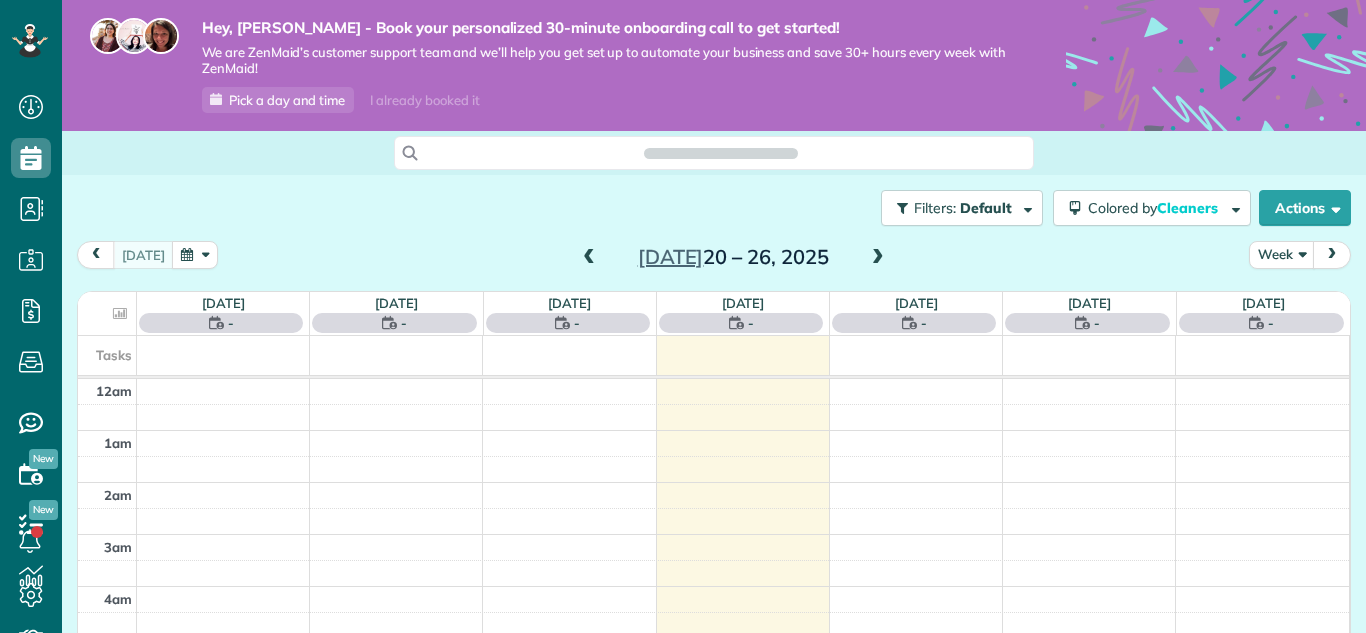 scroll, scrollTop: 0, scrollLeft: 0, axis: both 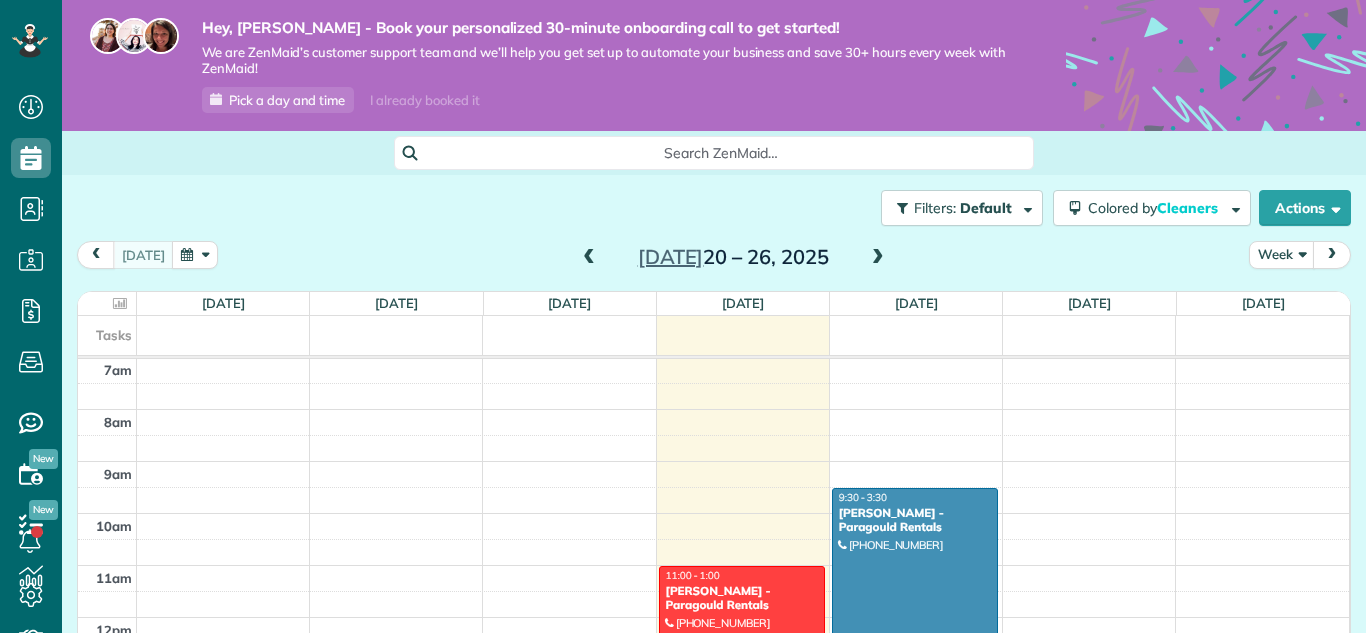 click on "[PERSON_NAME] - Paragould Rentals" at bounding box center (742, 598) 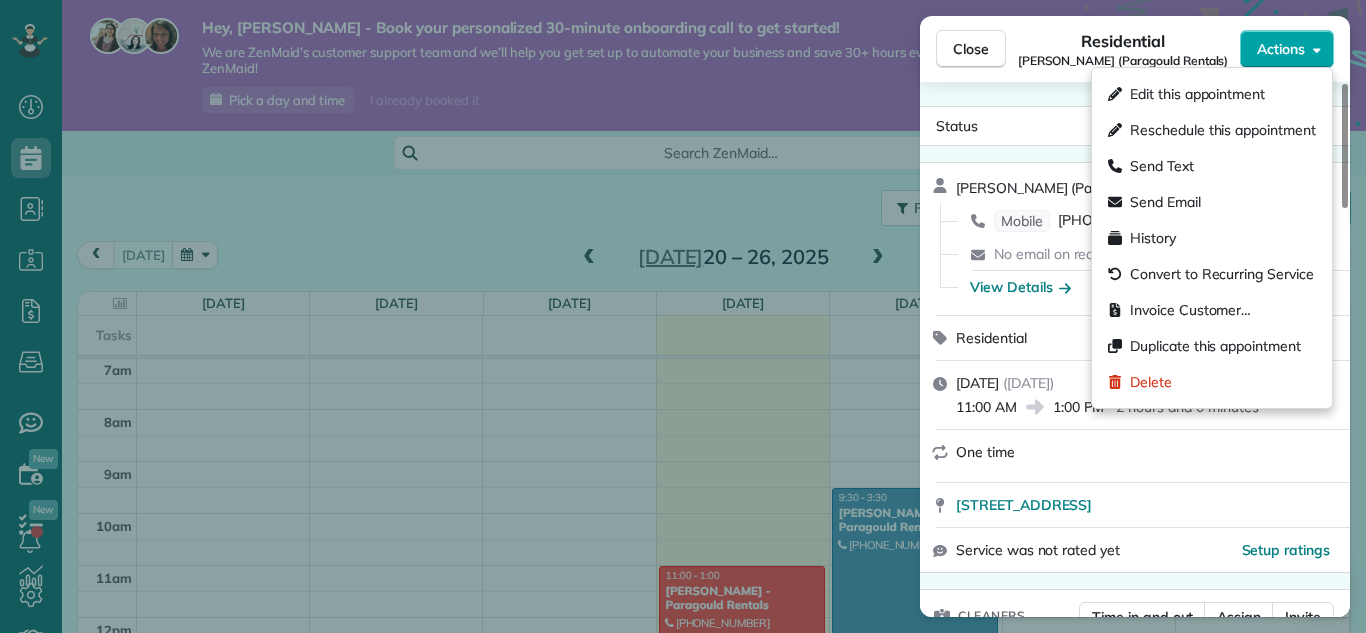 click on "Actions" at bounding box center [1287, 49] 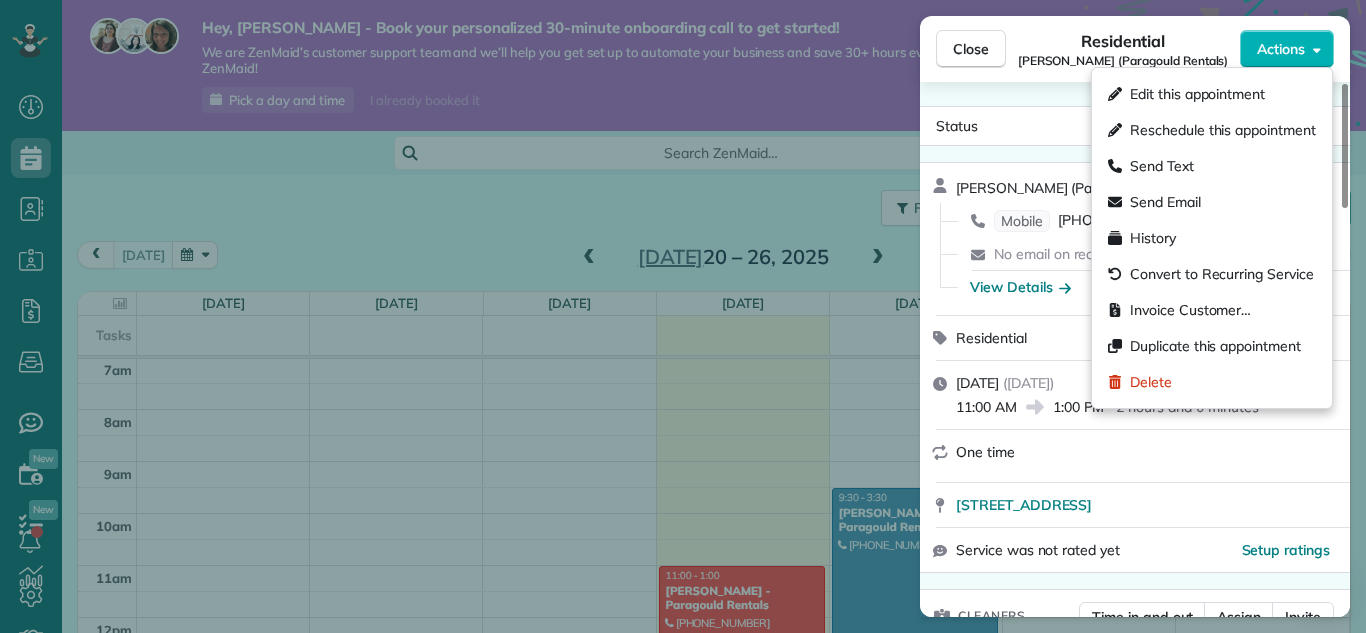 click on "Wednesday, July 23, 2025 ( yesterday ) 11:00 AM 1:00 PM 2 hours and 0 minutes" at bounding box center (1135, 395) 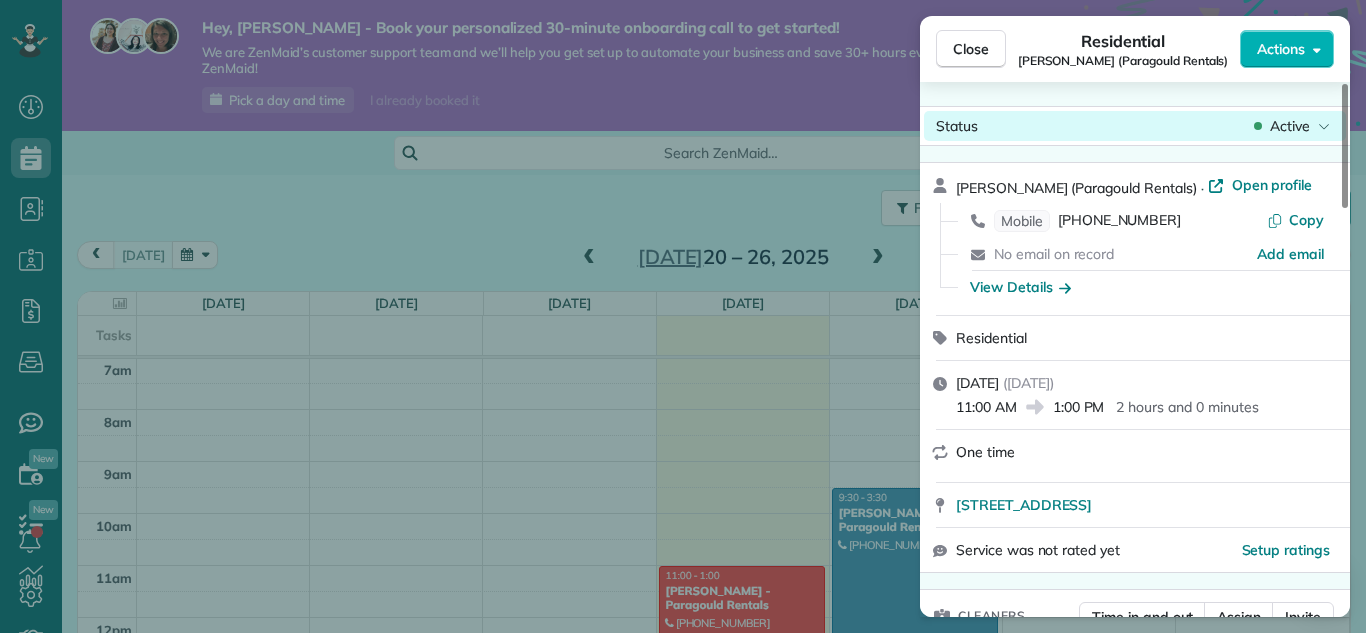 click on "Status Active" at bounding box center [1135, 126] 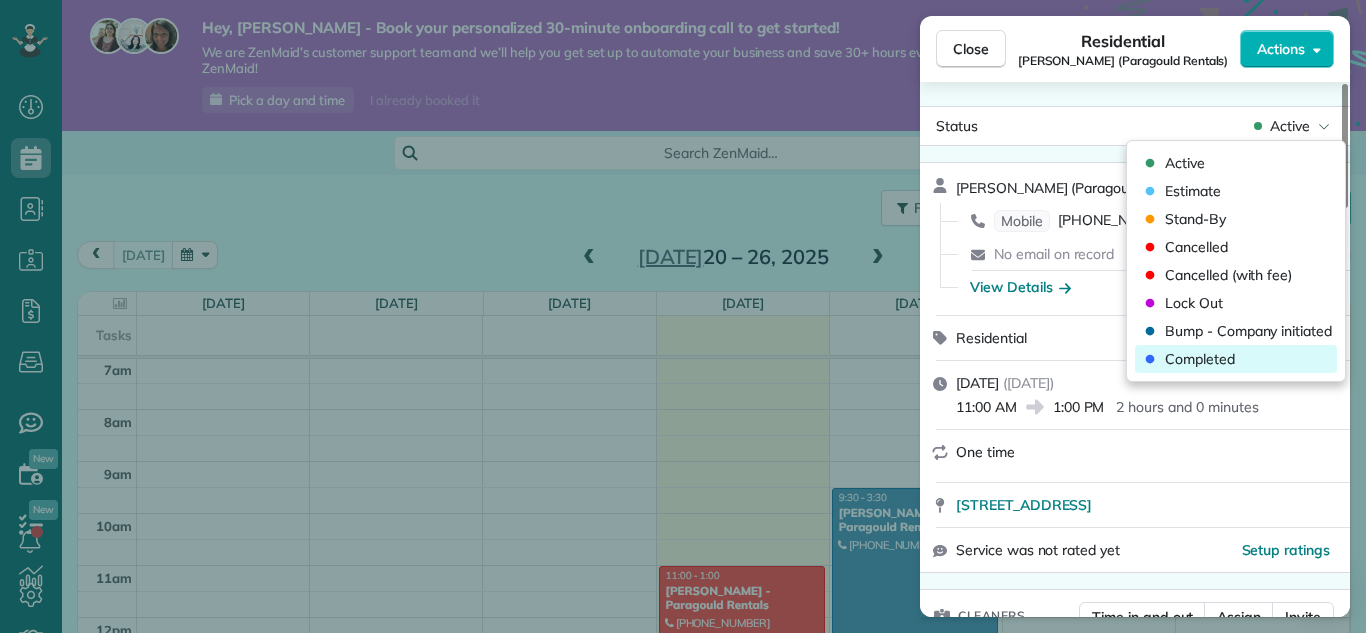 click on "Completed" at bounding box center (1200, 359) 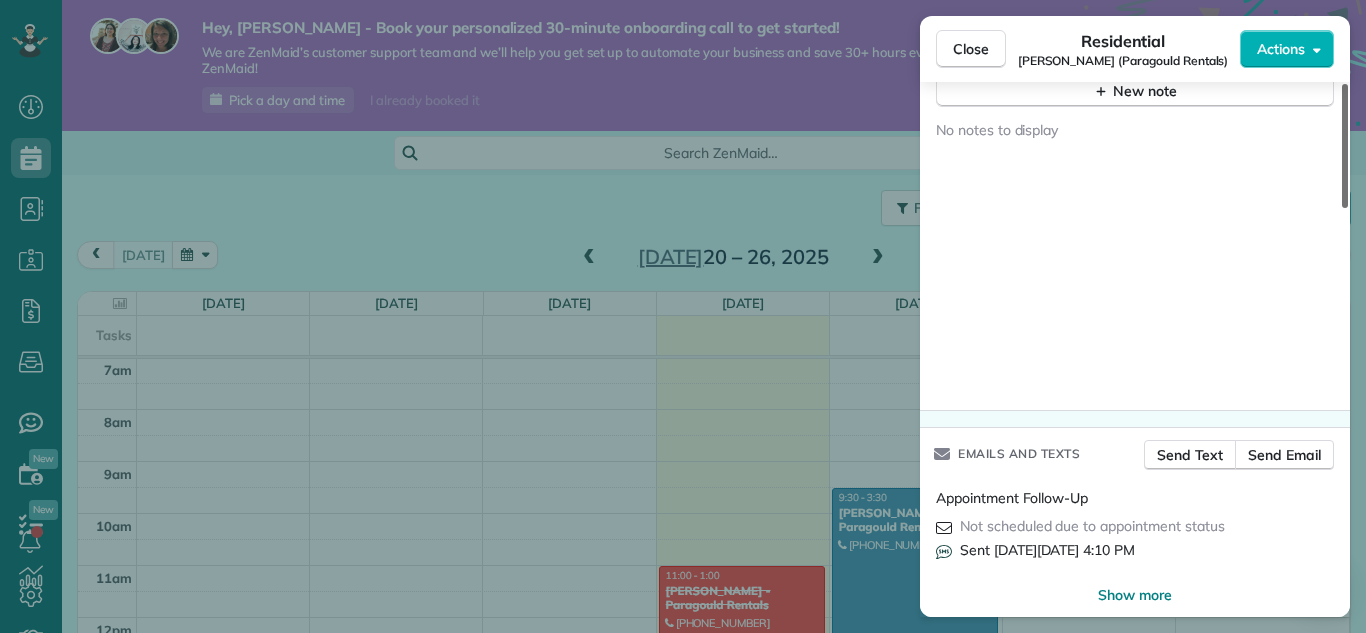 scroll, scrollTop: 1752, scrollLeft: 0, axis: vertical 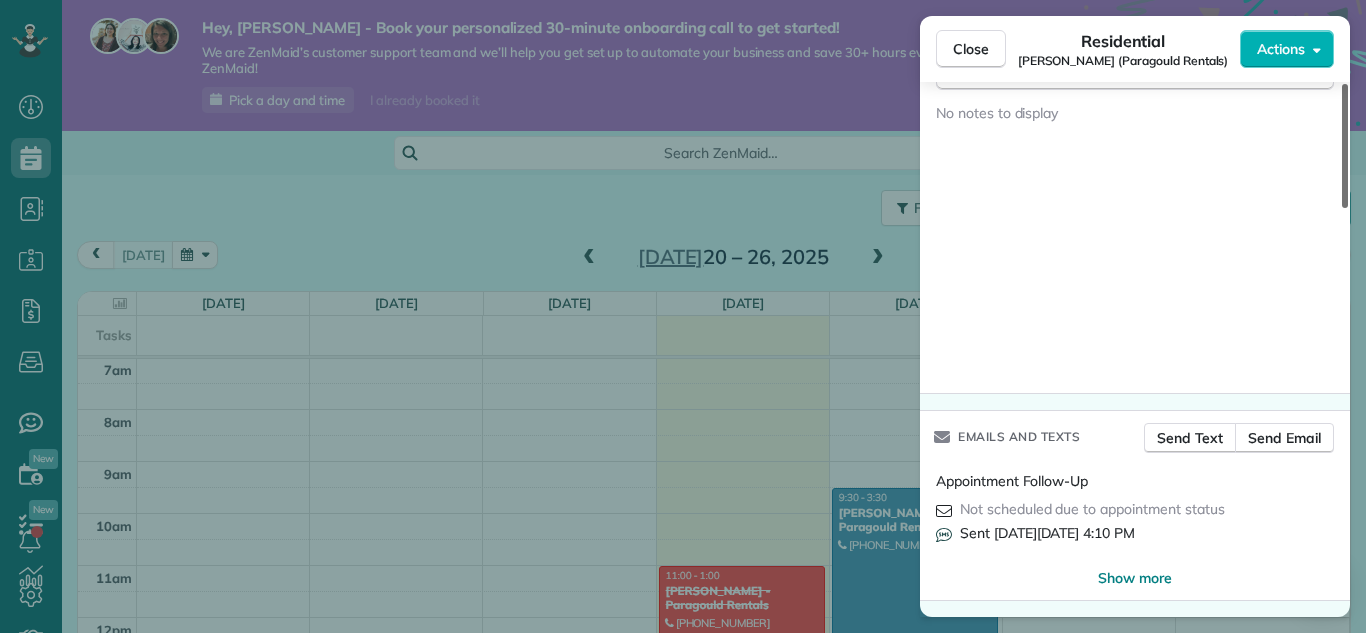 drag, startPoint x: 1344, startPoint y: 198, endPoint x: 1319, endPoint y: 610, distance: 412.7578 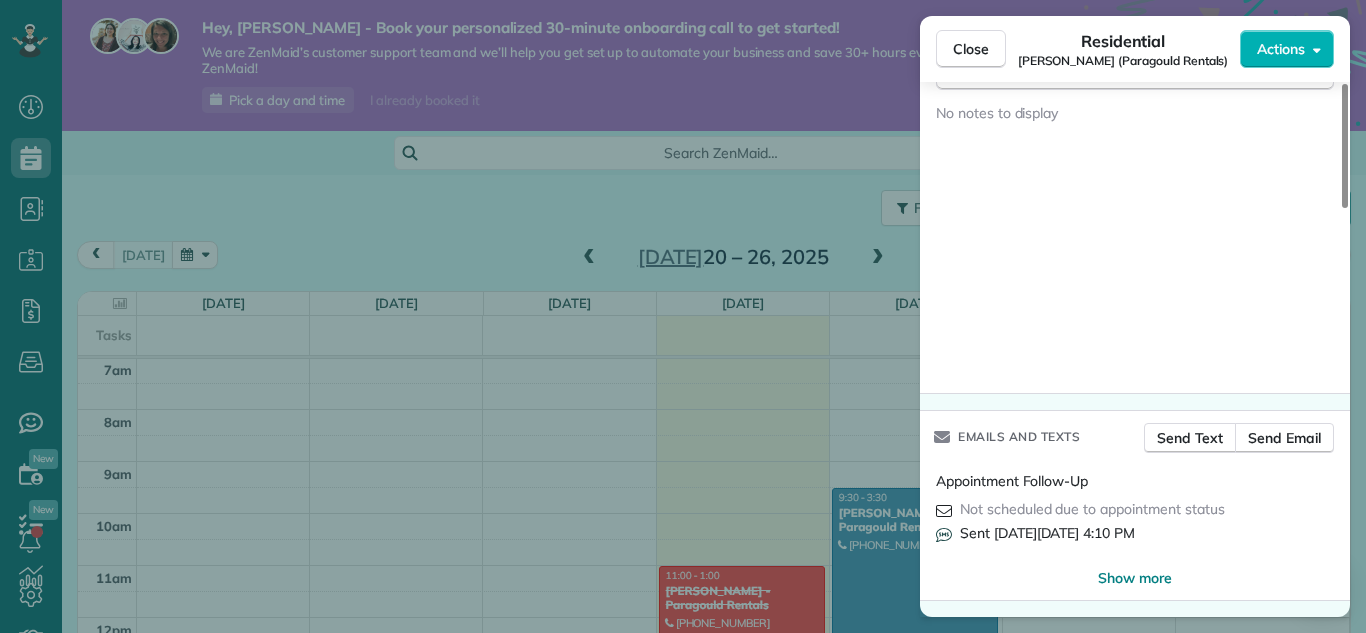 click on "Close Residential Chuck Hampton (Paragould Rentals) Actions Status Completed Chuck Hampton (Paragould Rentals) · Open profile Mobile (870) 897-9723 Copy No email on record Add email View Details Residential Wednesday, July 23, 2025 ( yesterday ) 11:00 AM 1:00 PM 2 hours and 0 minutes One time 818 North 9th Avenue Paragould AR 72450 Service was not rated yet Setup ratings Cleaners Time in and out Assign Invite Cleaners No cleaners assigned yet Checklist Try Now Keep this appointment up to your standards. Stay on top of every detail, keep your cleaners organised, and your client happy. Assign a checklist Watch a 5 min demo Billing Billing actions Price $0.00 Overcharge $0.00 Discount $0.00 Coupon discount - Primary tax - Secondary tax - Total appointment price $0.00 Tips collected New feature! $0.00 Mark as paid Total including tip $0.00 Get paid online in no-time! Send an invoice and reward your cleaners with tips Charge customer credit card Appointment custom fields Reason for Skip - Hidden from cleaners - 0" at bounding box center [683, 316] 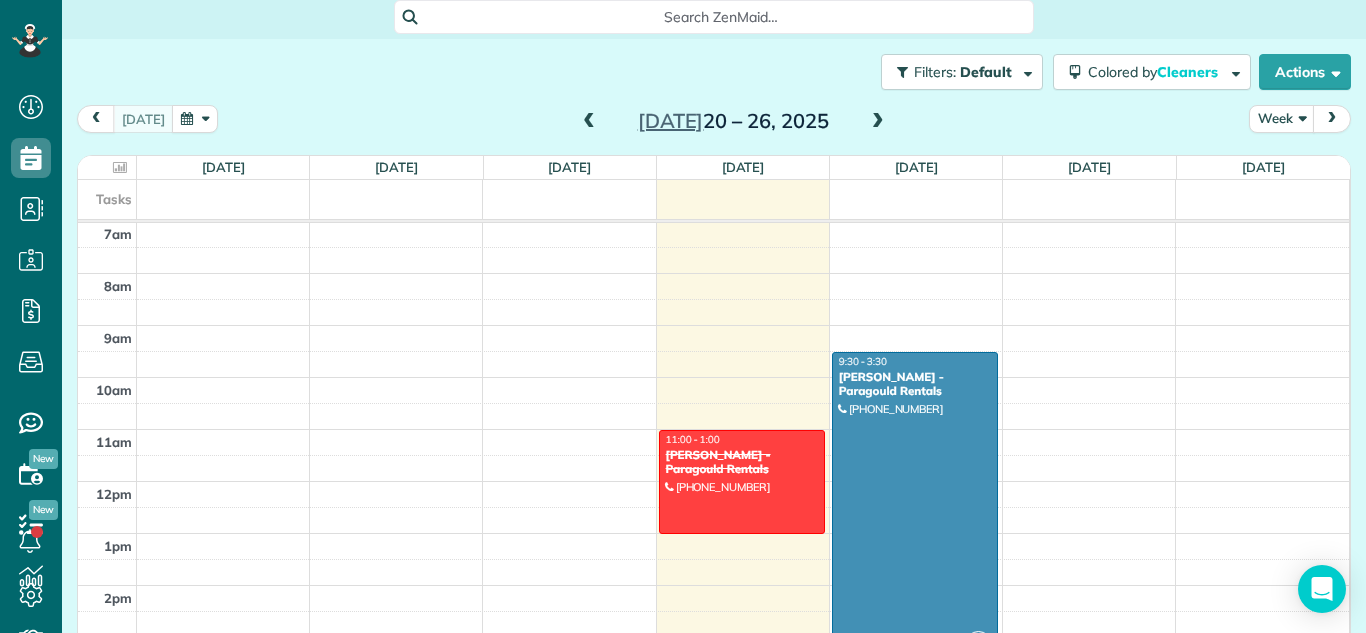 scroll, scrollTop: 157, scrollLeft: 0, axis: vertical 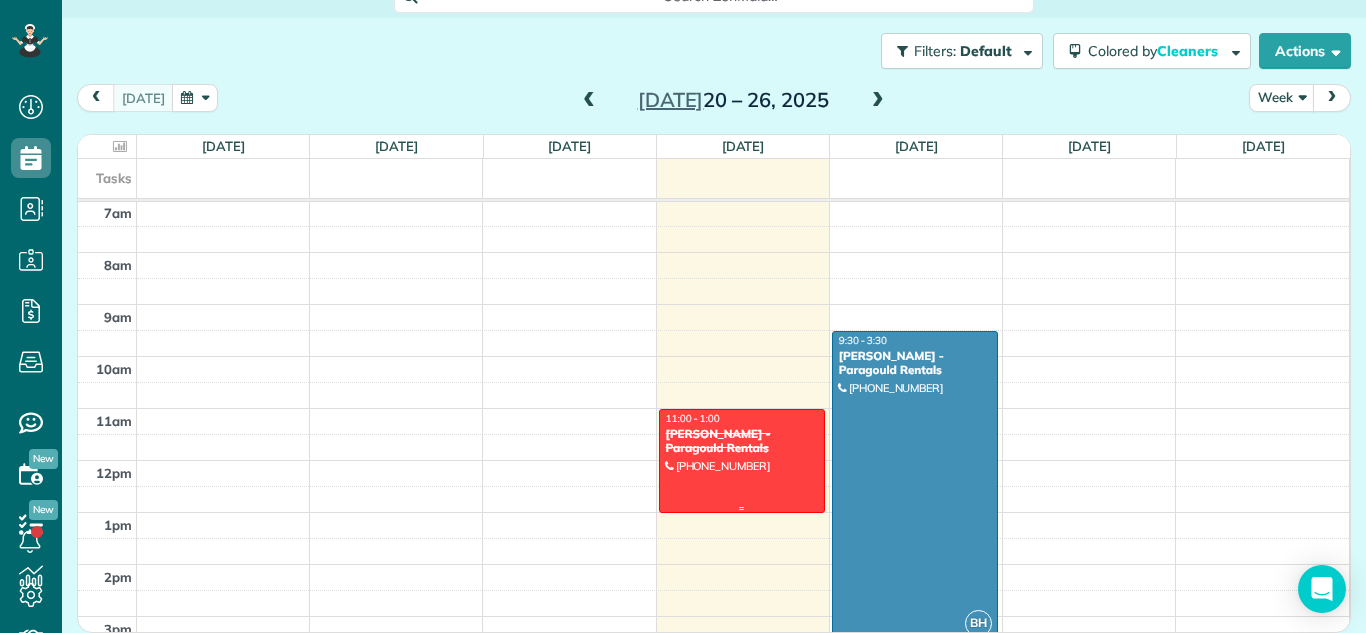 click at bounding box center [742, 461] 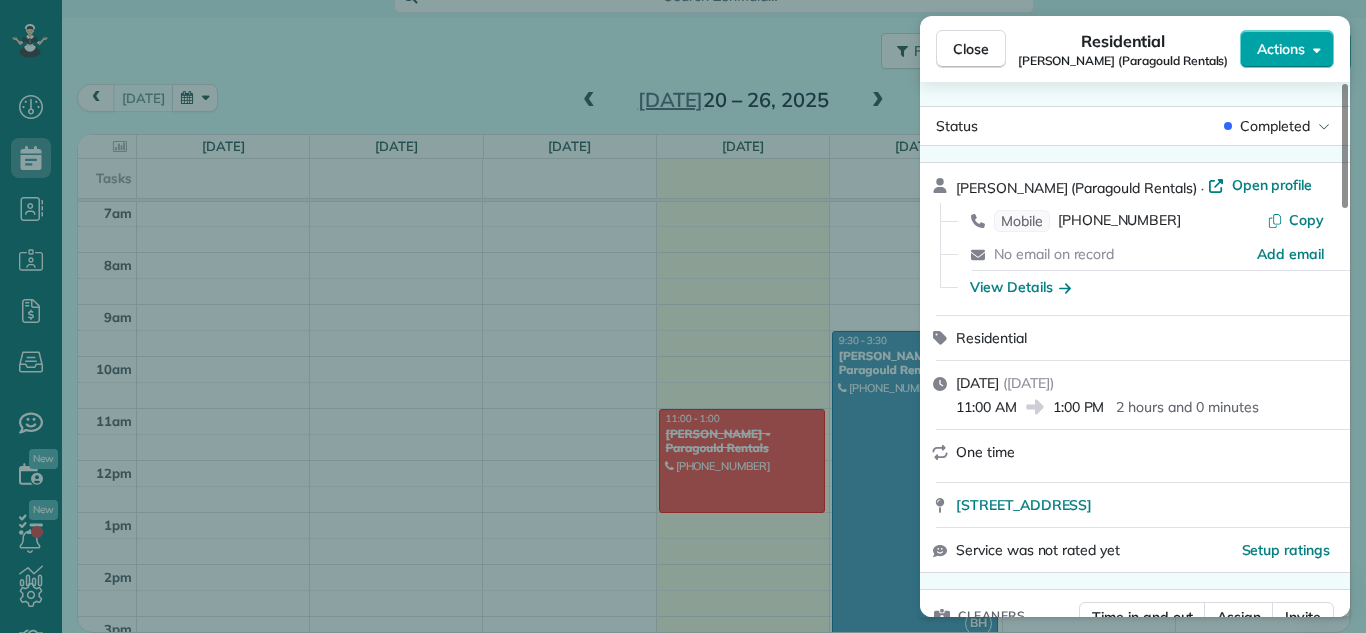 click on "Actions" at bounding box center (1287, 49) 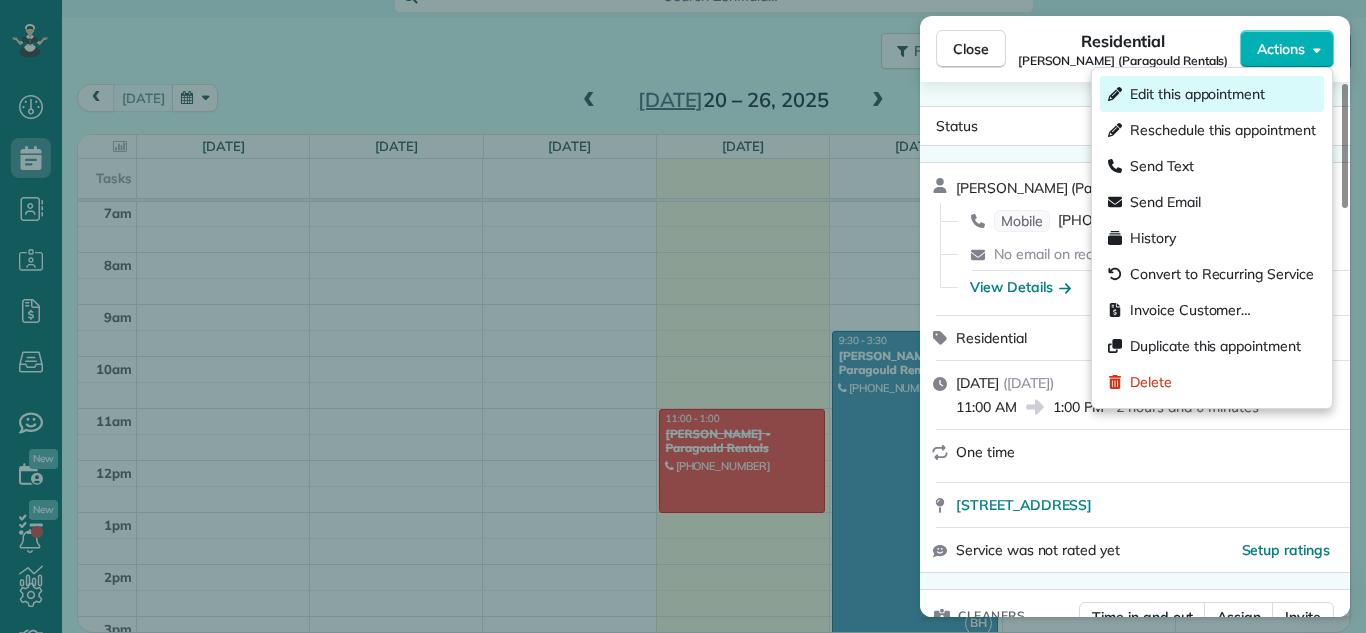 click on "Edit this appointment" at bounding box center (1212, 94) 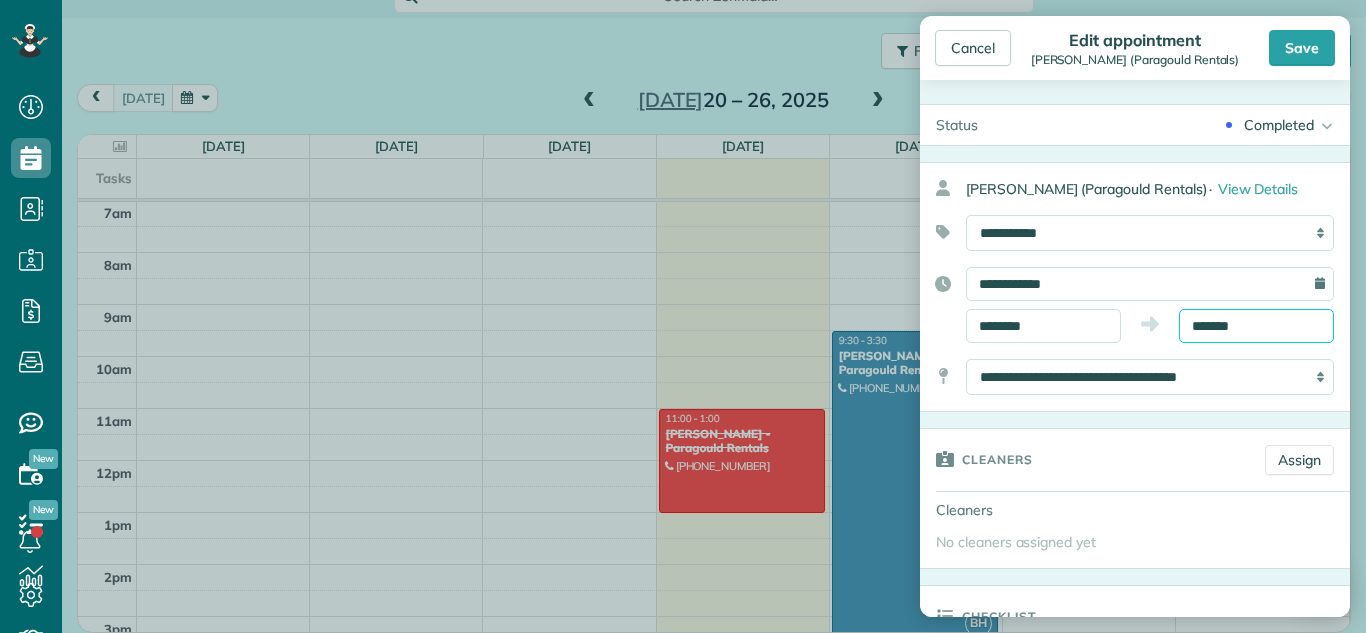 click on "Dashboard
Scheduling
Calendar View
List View
Dispatch View - Weekly scheduling (Beta)" at bounding box center [683, 316] 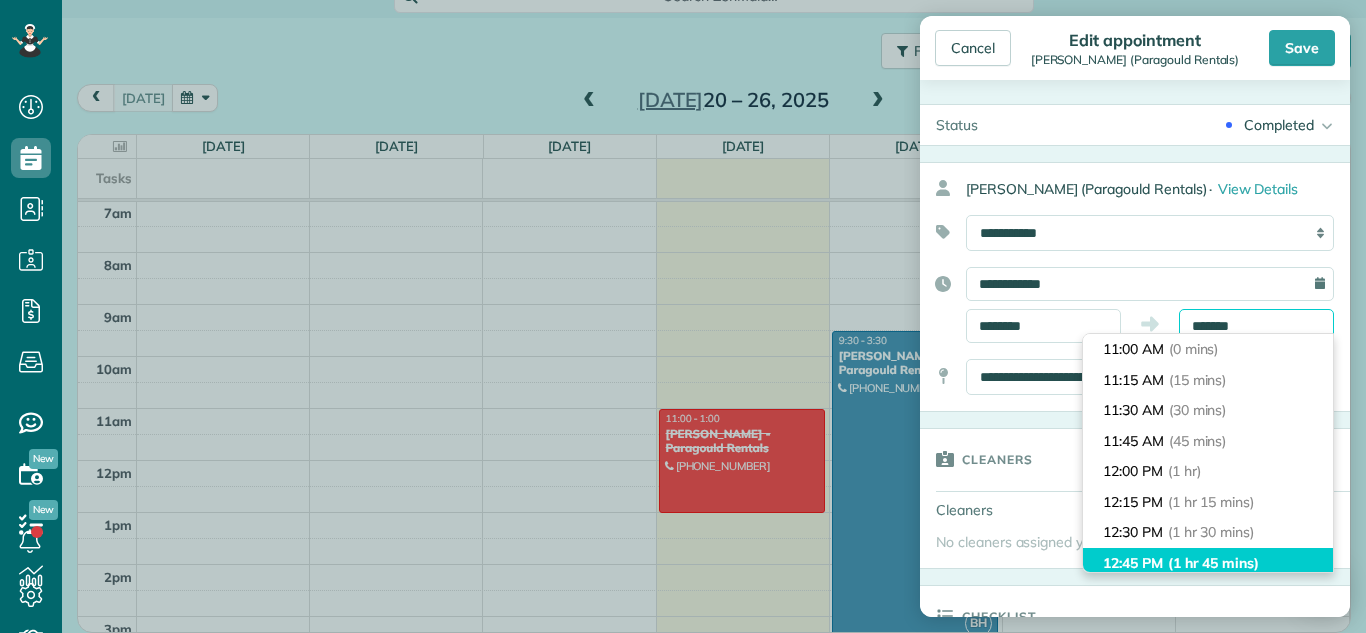 scroll, scrollTop: 214, scrollLeft: 0, axis: vertical 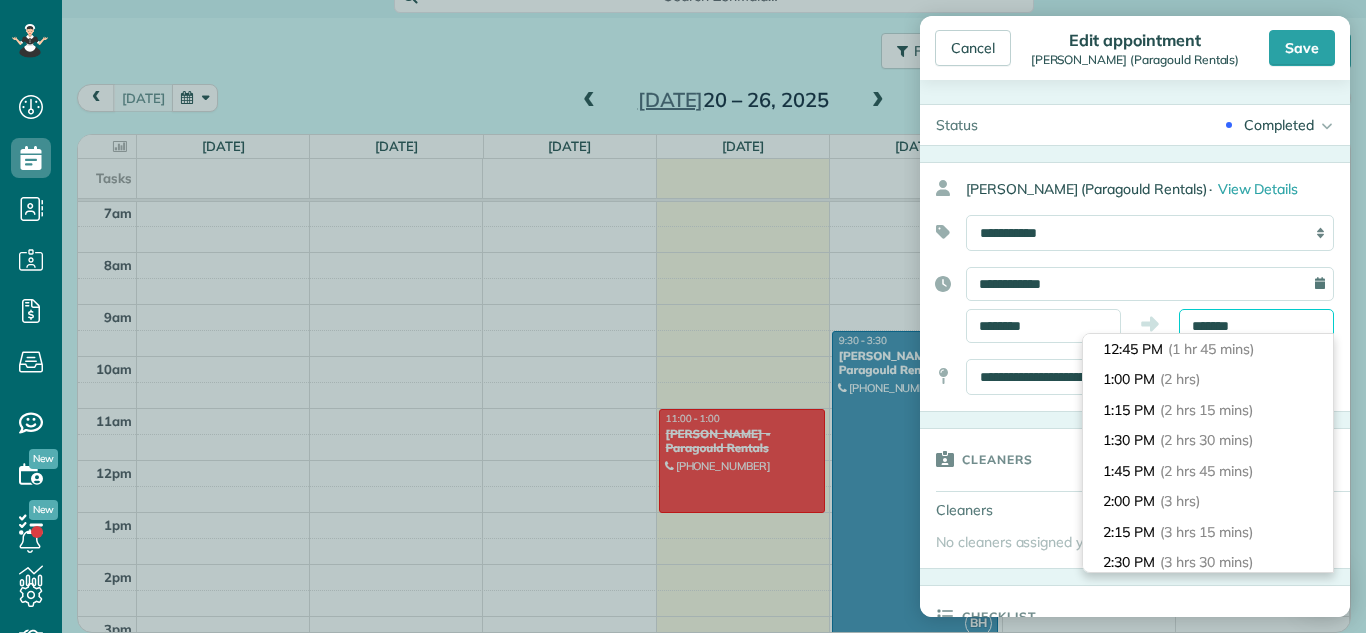 click on "*******" at bounding box center [1256, 326] 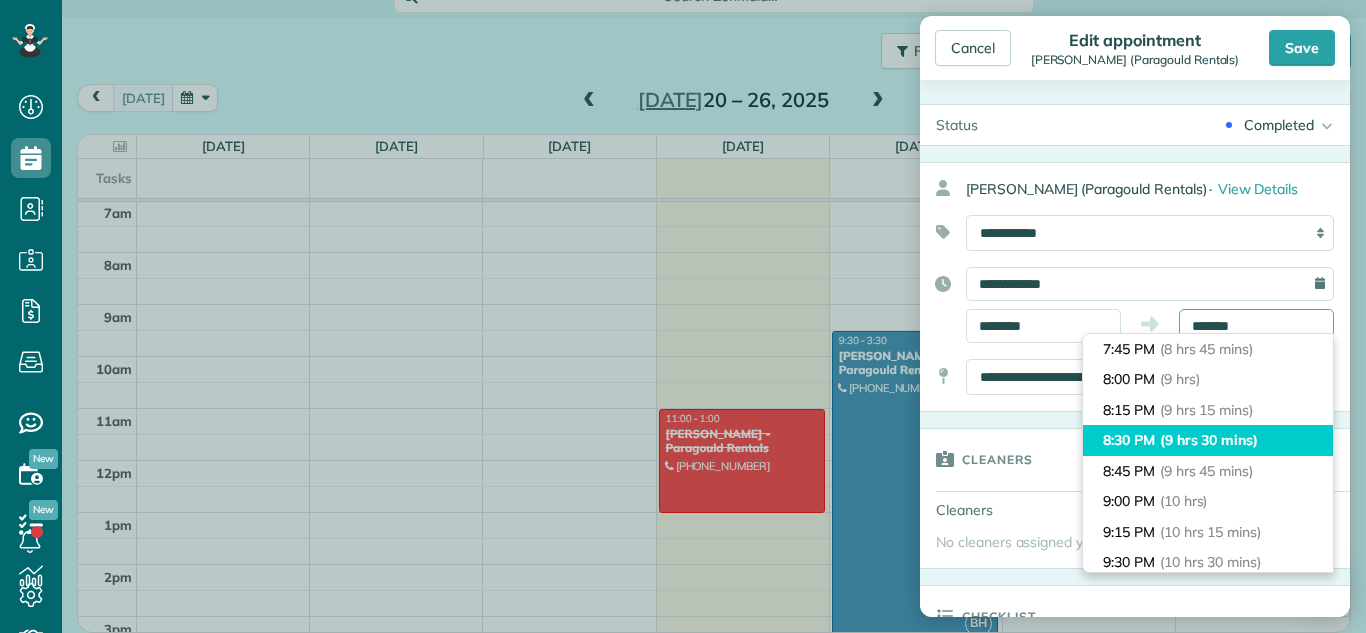 type on "*******" 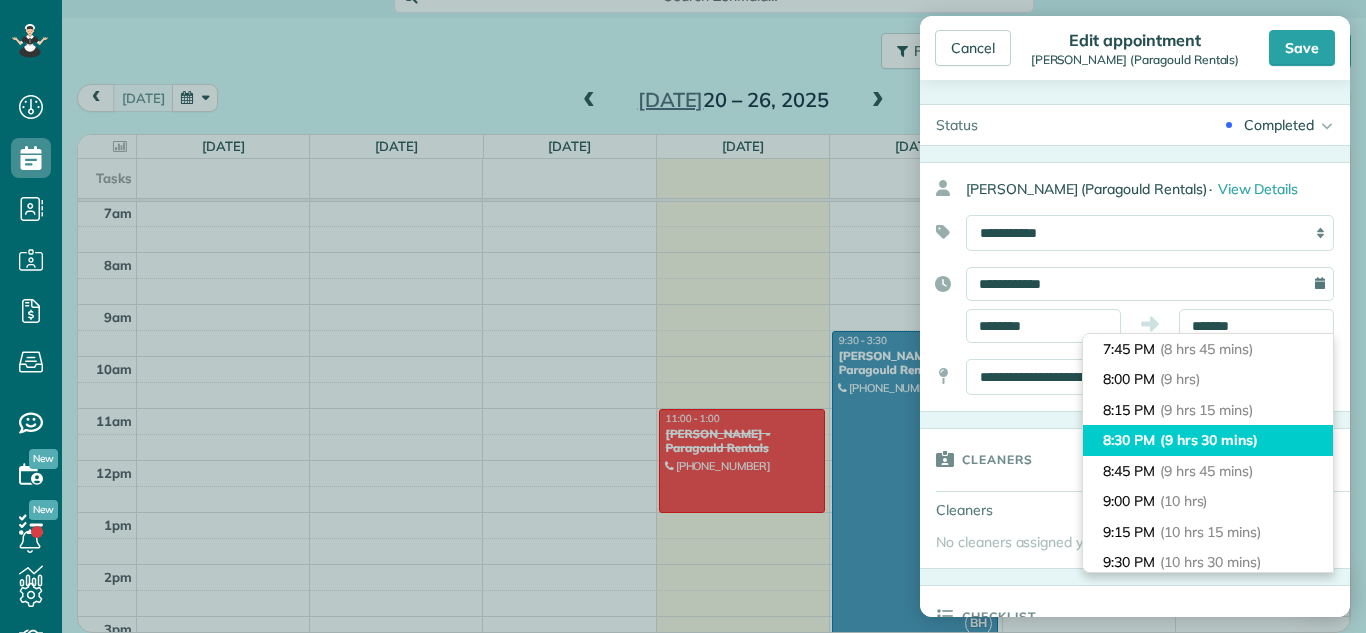 click on "(9 hrs 30 mins)" at bounding box center [1209, 440] 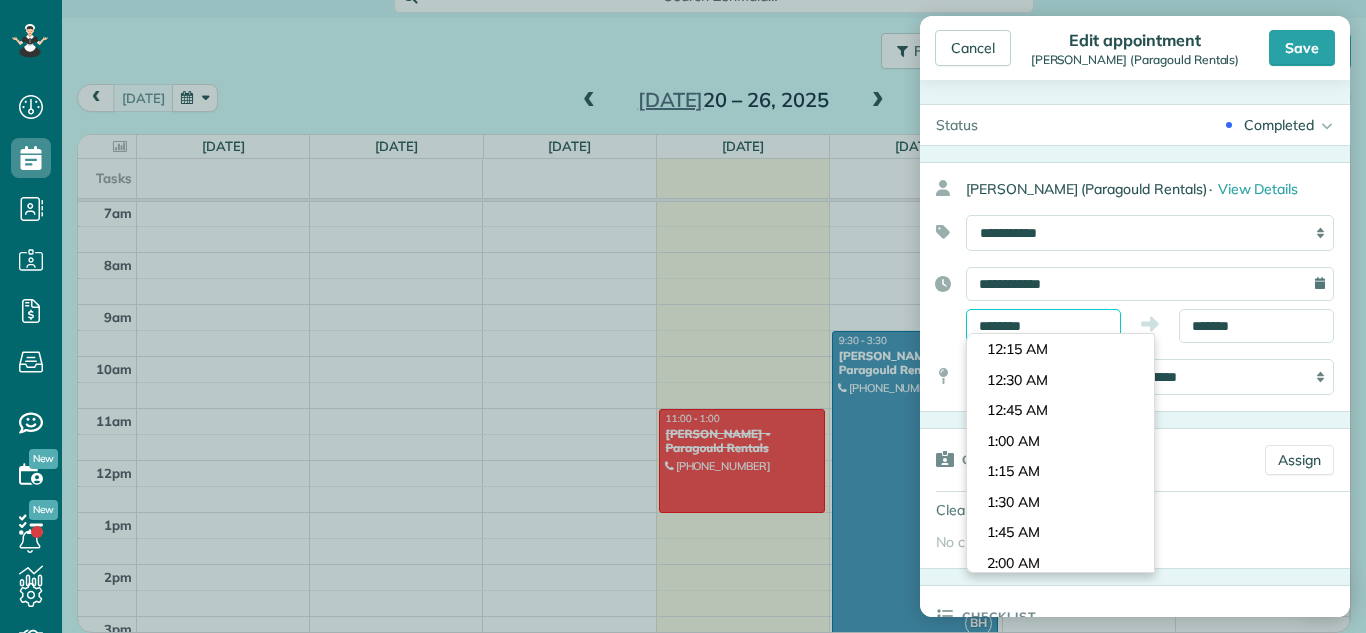 click on "Dashboard
Scheduling
Calendar View
List View
Dispatch View - Weekly scheduling (Beta)" at bounding box center [683, 316] 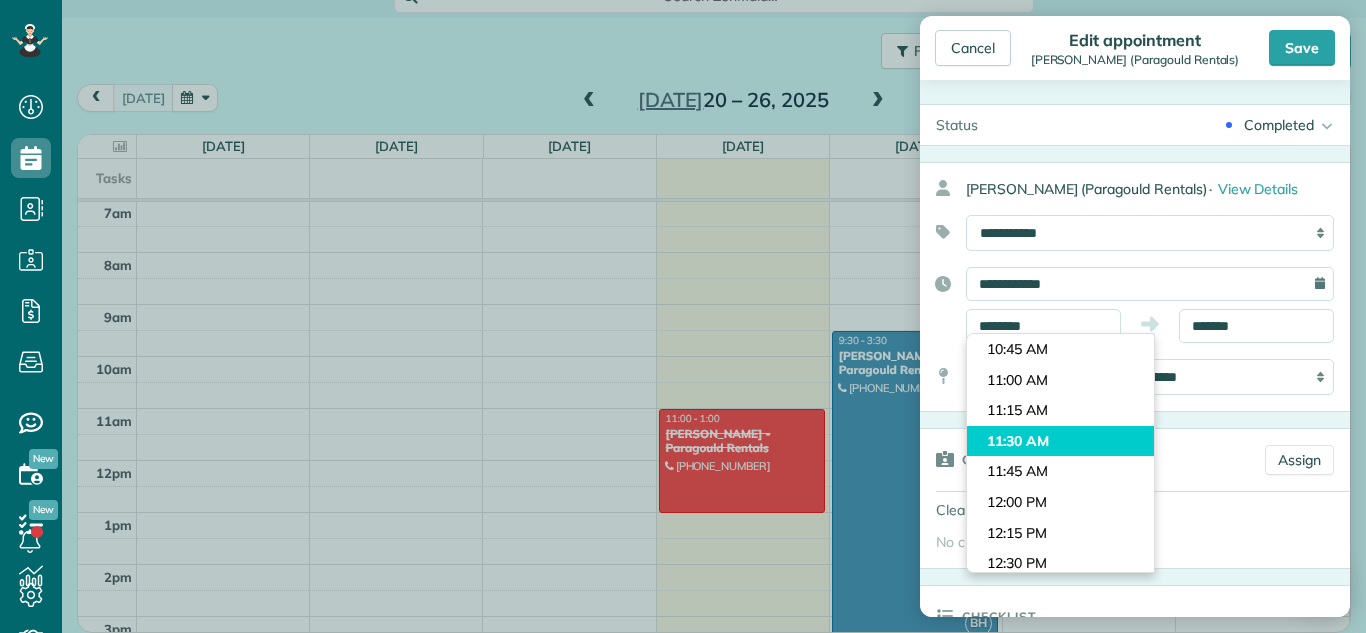 type on "********" 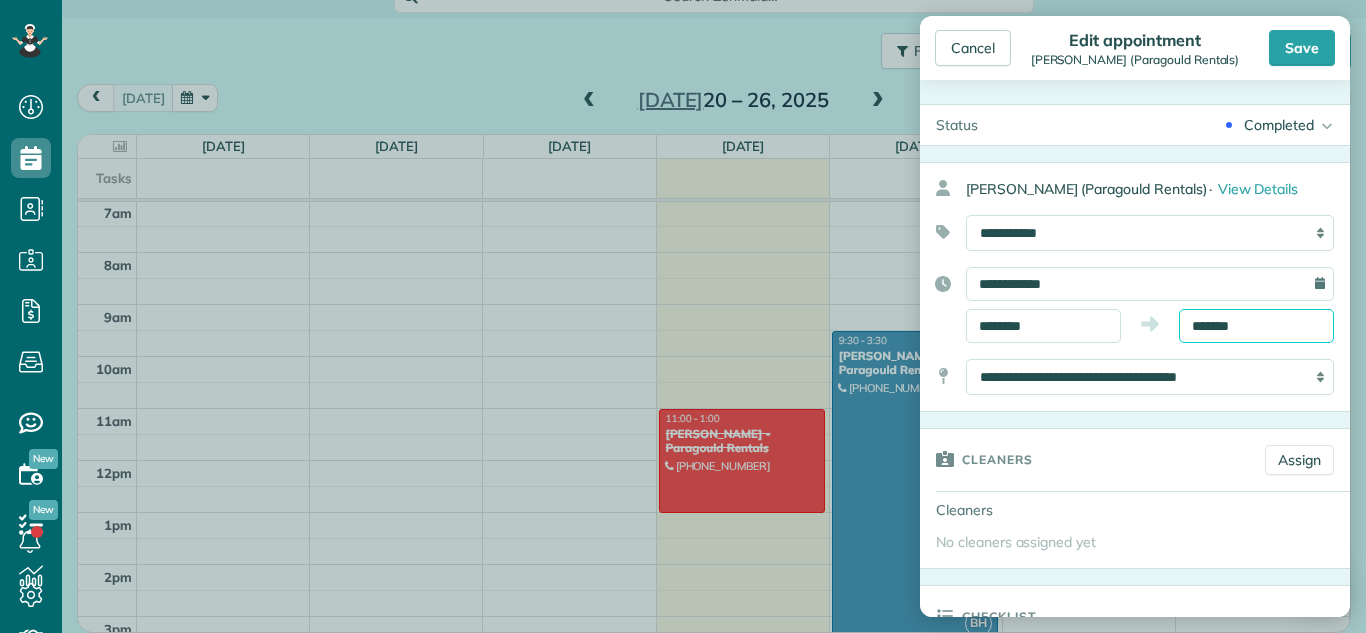 click on "*******" at bounding box center [1256, 326] 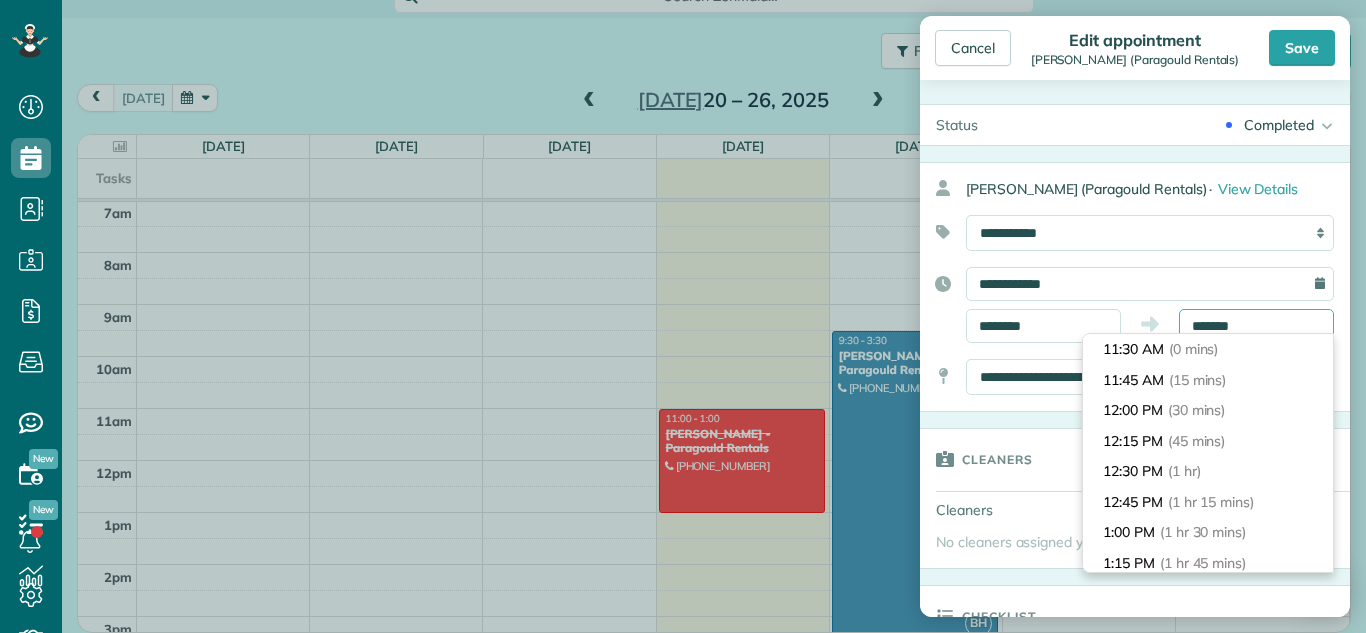 scroll, scrollTop: 1069, scrollLeft: 0, axis: vertical 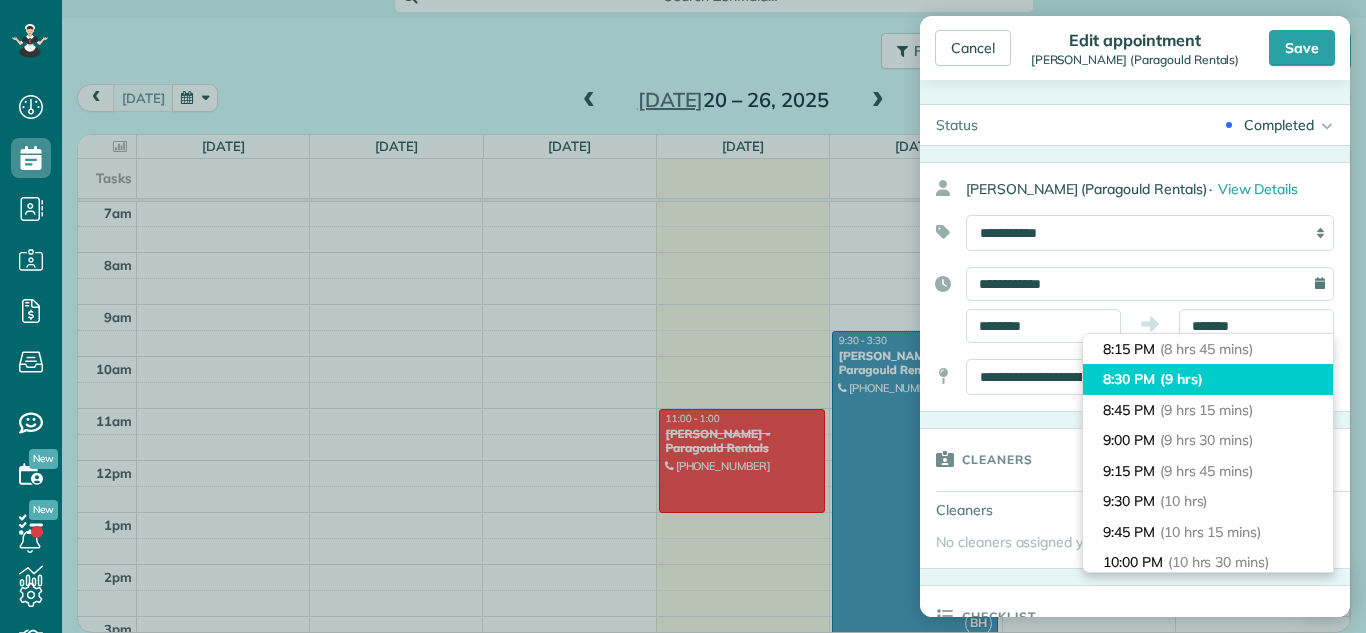 click on "8:30 PM  (9 hrs)" at bounding box center [1208, 379] 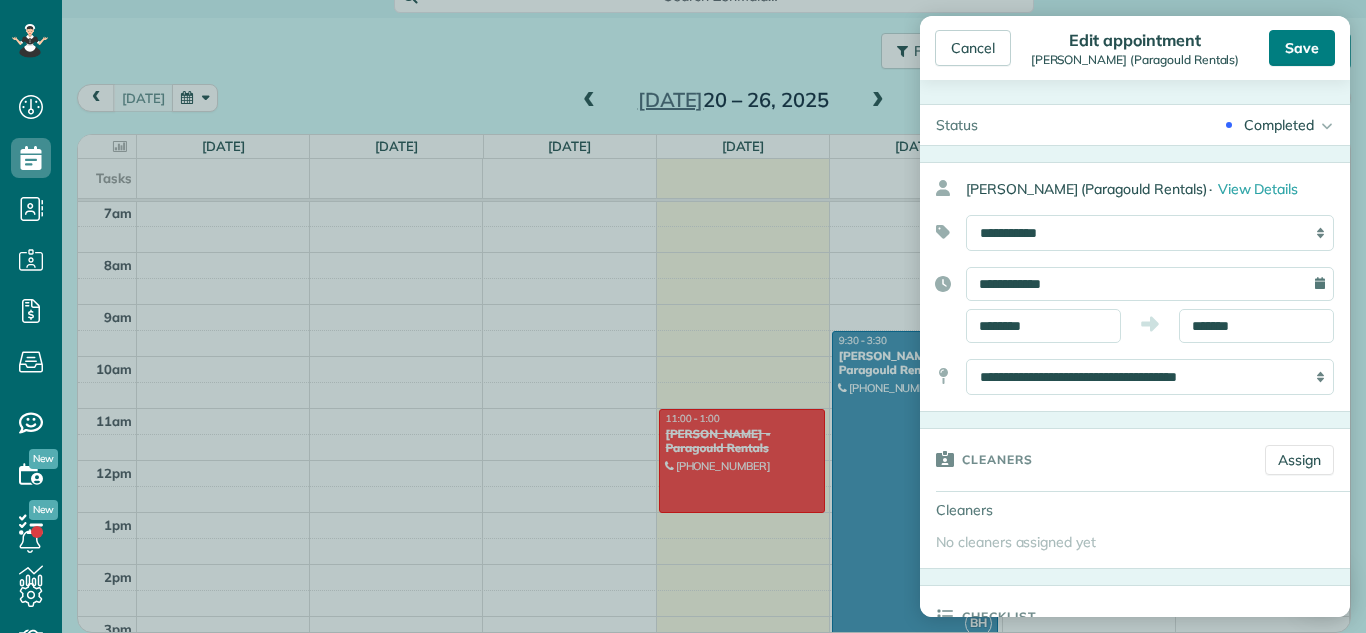 click on "Save" at bounding box center (1302, 48) 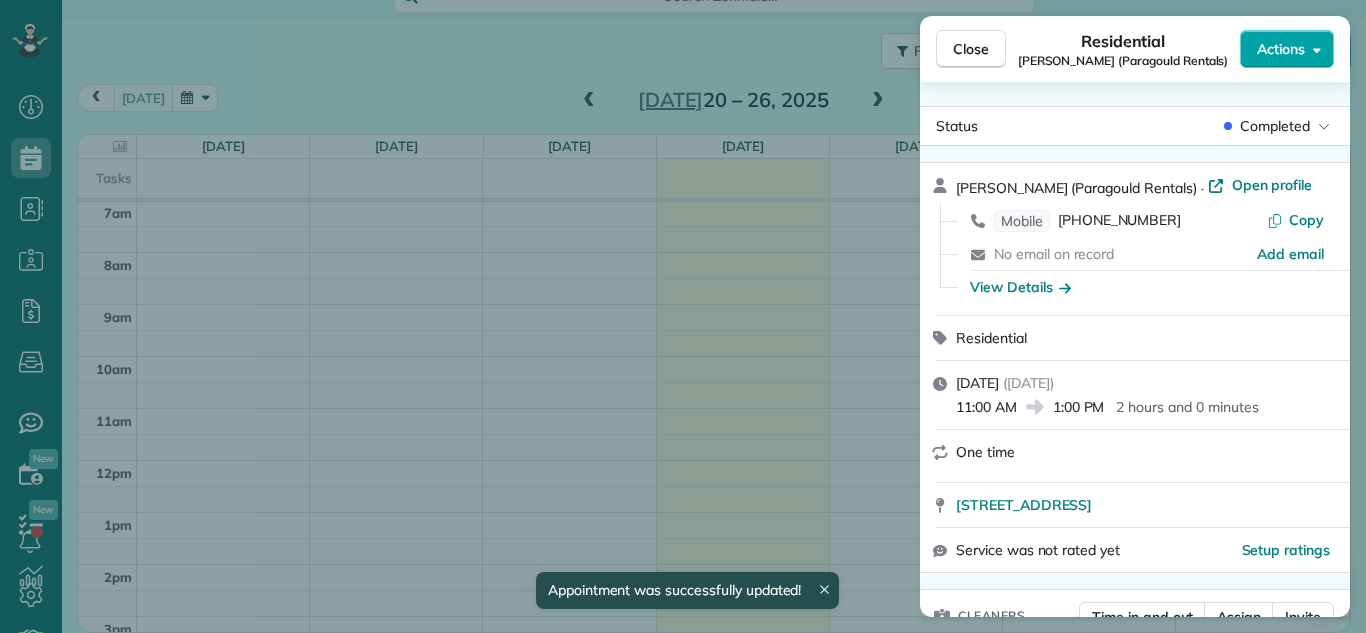 scroll, scrollTop: 155, scrollLeft: 0, axis: vertical 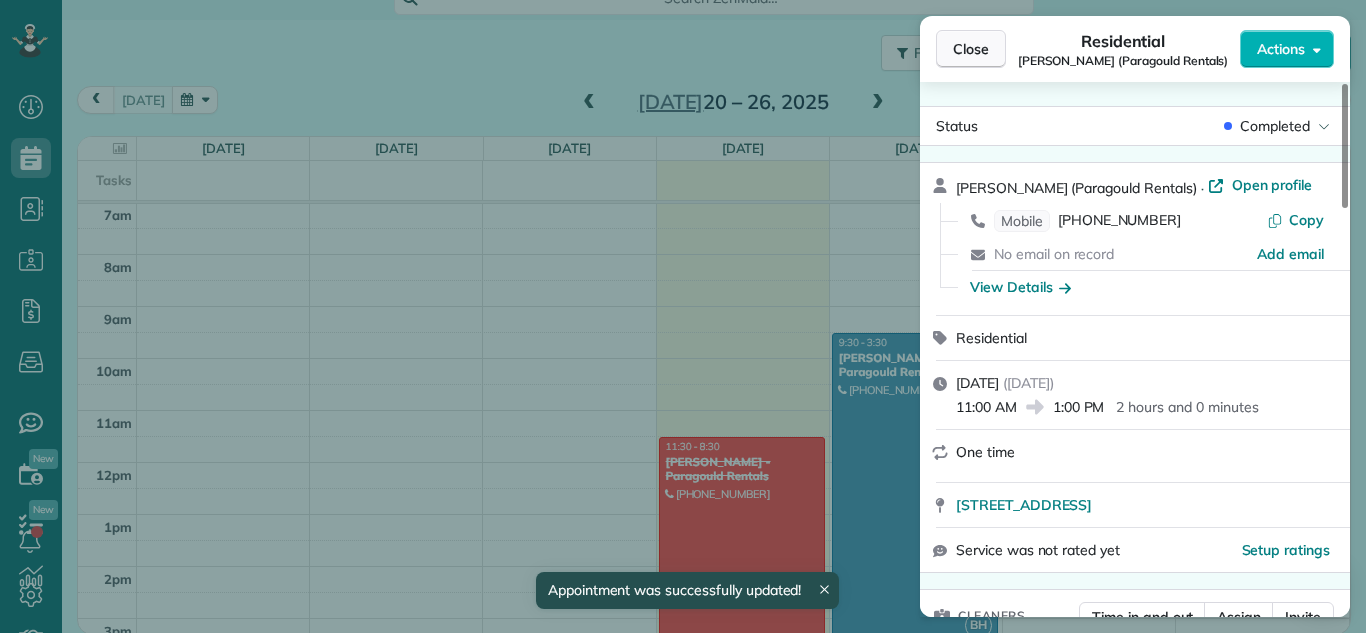 click on "Close" at bounding box center [971, 49] 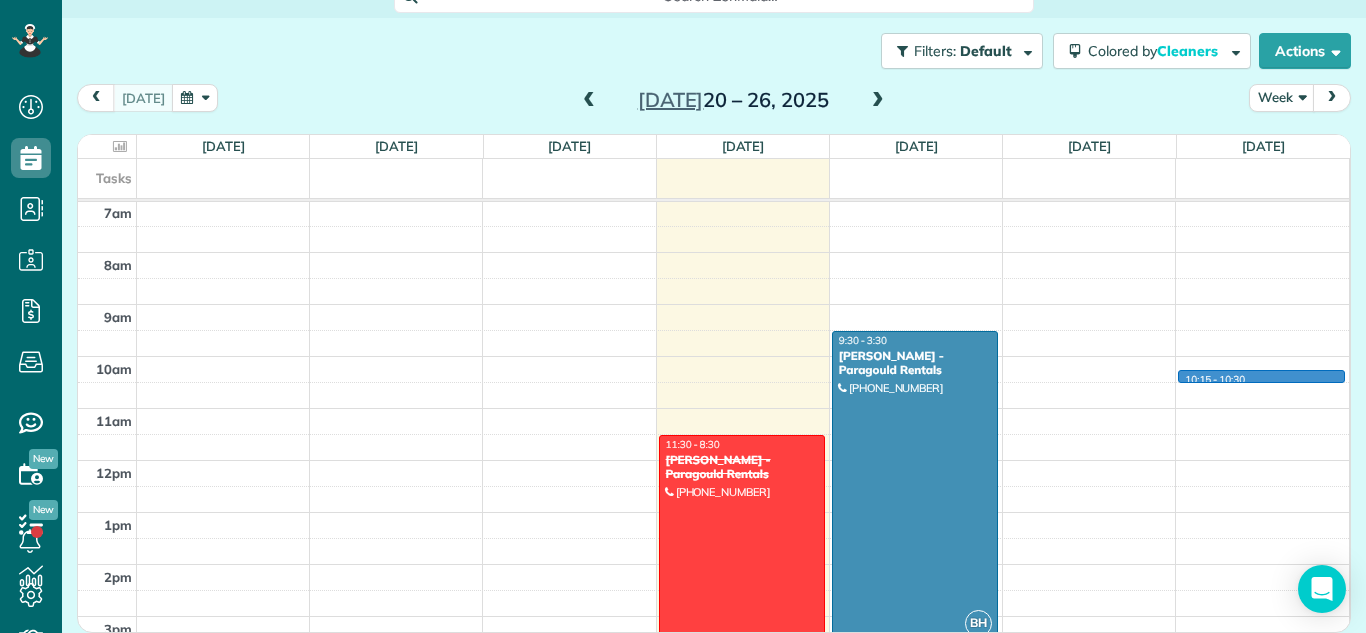 click on "12am 1am 2am 3am 4am 5am 6am 7am 8am 9am 10am 11am 12pm 1pm 2pm 3pm 4pm 5pm 6pm 7pm 8pm 9pm 10pm 11pm 11:30 - 8:30 Chuck Hampton - Paragould Rentals (870) 897-9723 818 North 9th Avenue Paragould, AR 72450 BH 9:30 - 3:30 Chuck Hampton - Paragould Rentals (870) 897-9723 806 North 9th Avenue Paragould, AR 72450 10:15 - 10:30" at bounding box center (713, 460) 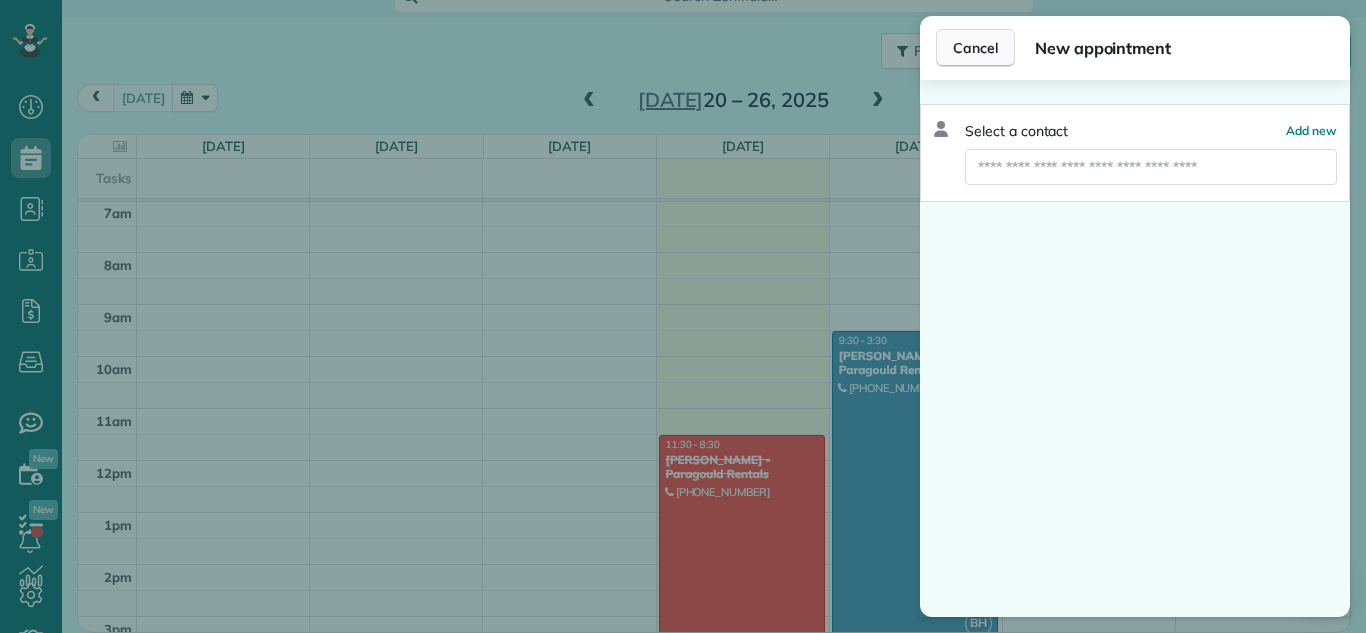 click on "Cancel" at bounding box center [975, 48] 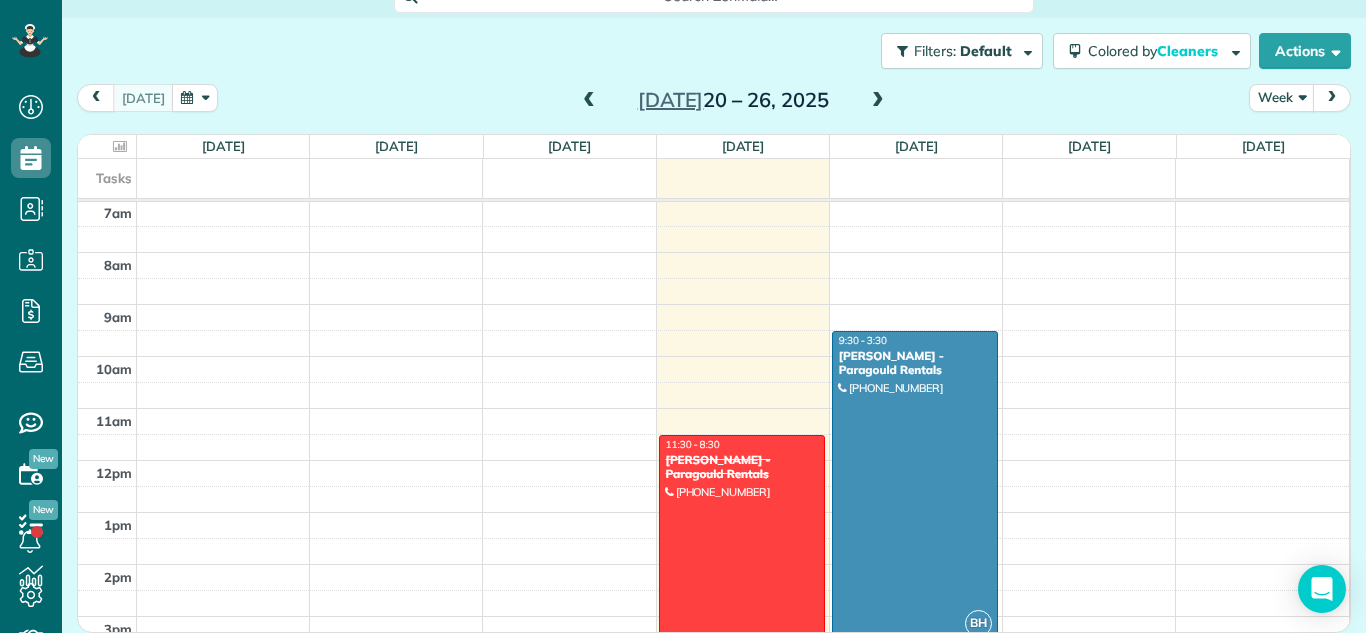 scroll, scrollTop: 156, scrollLeft: 0, axis: vertical 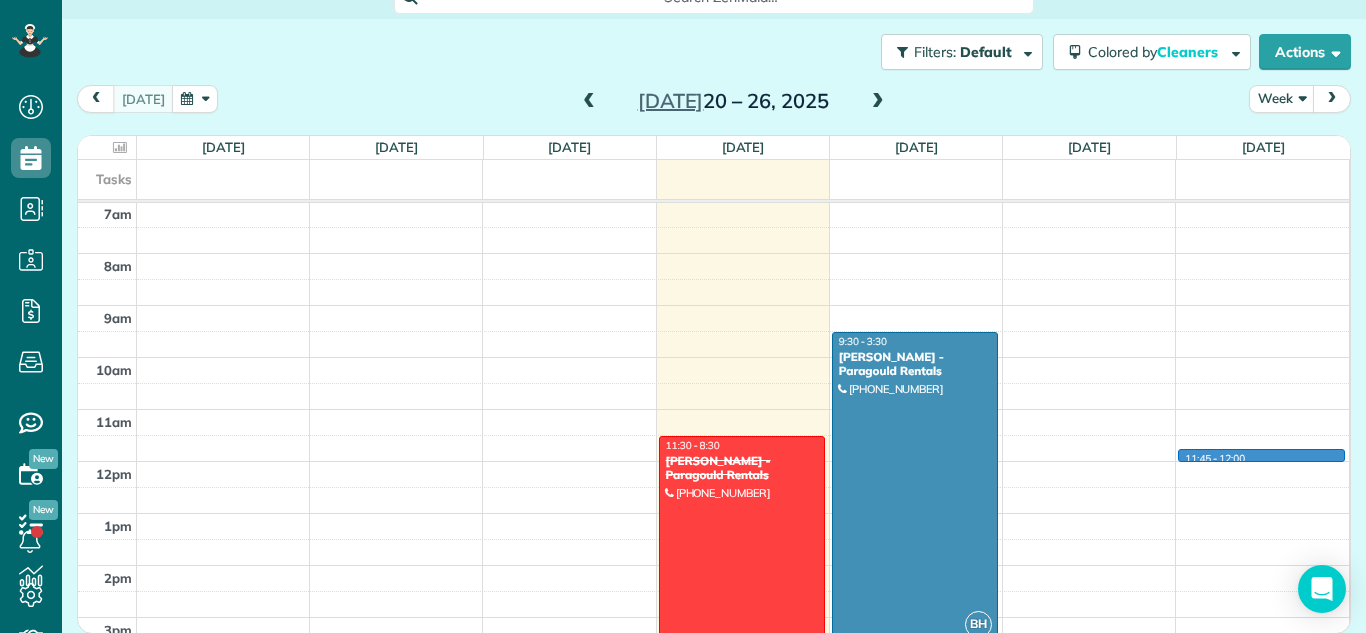click on "12am 1am 2am 3am 4am 5am 6am 7am 8am 9am 10am 11am 12pm 1pm 2pm 3pm 4pm 5pm 6pm 7pm 8pm 9pm 10pm 11pm 11:30 - 8:30 Chuck Hampton - Paragould Rentals (870) 897-9723 818 North 9th Avenue Paragould, AR 72450 BH 9:30 - 3:30 Chuck Hampton - Paragould Rentals (870) 897-9723 806 North 9th Avenue Paragould, AR 72450 11:45 - 12:00" at bounding box center [713, 461] 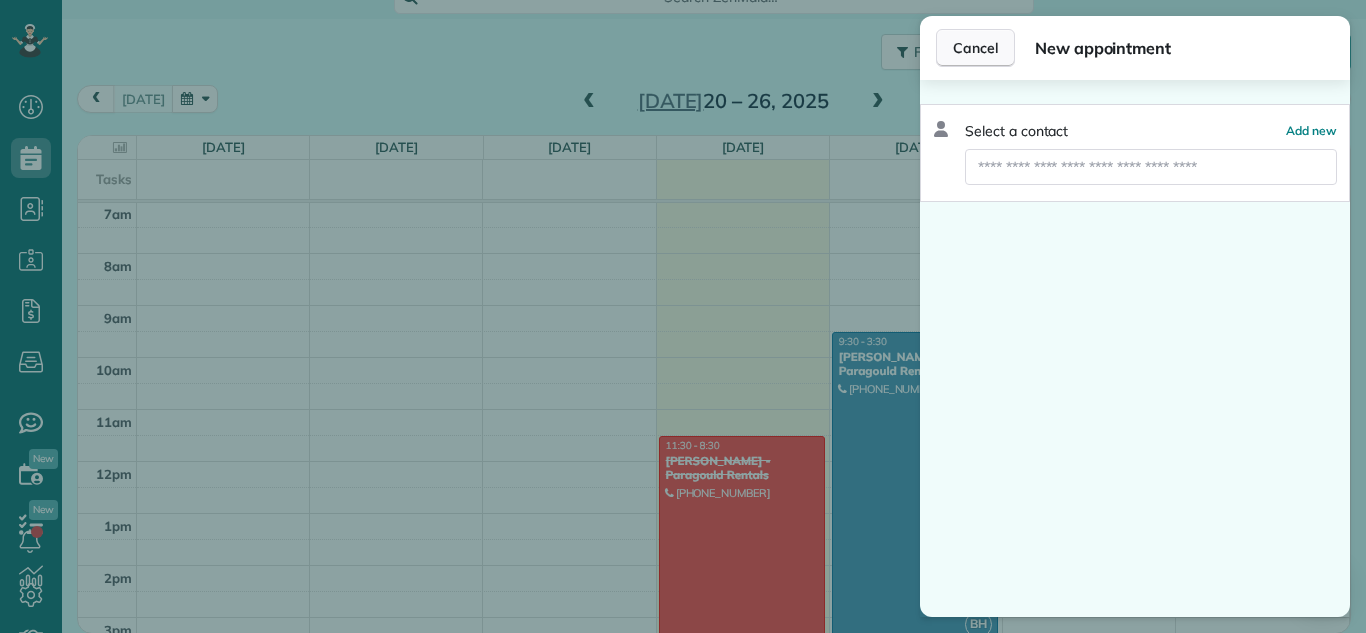 click on "Cancel" at bounding box center [975, 48] 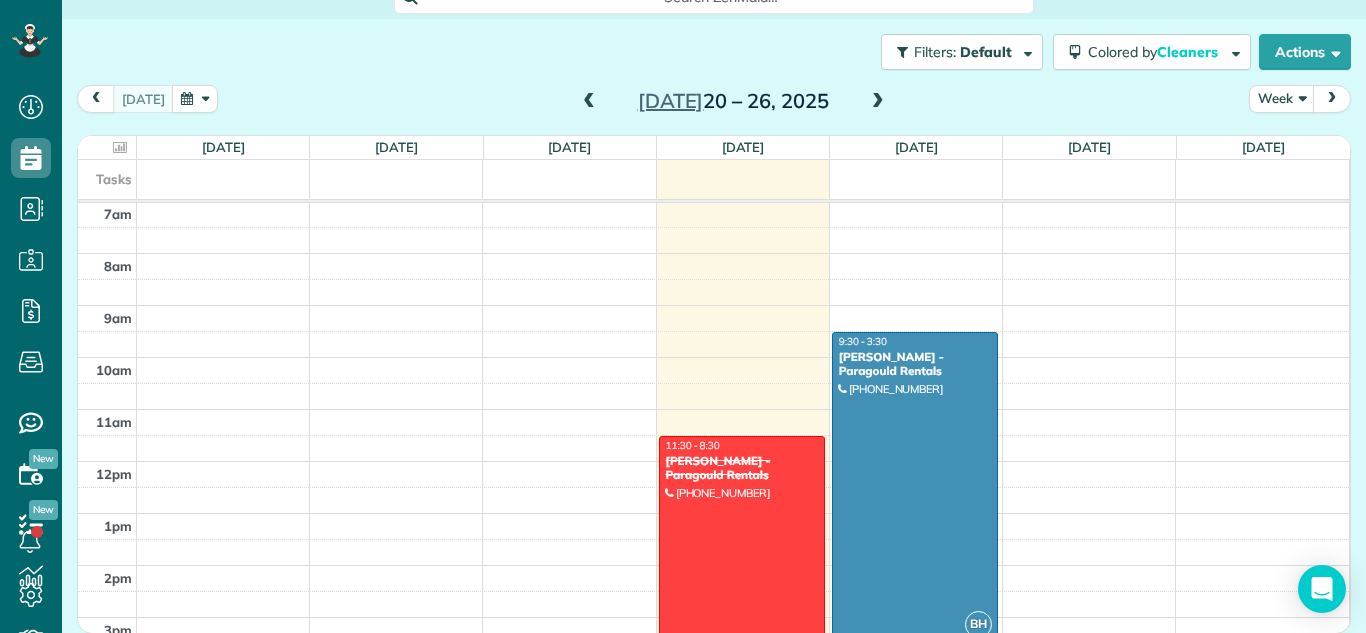 scroll, scrollTop: 157, scrollLeft: 0, axis: vertical 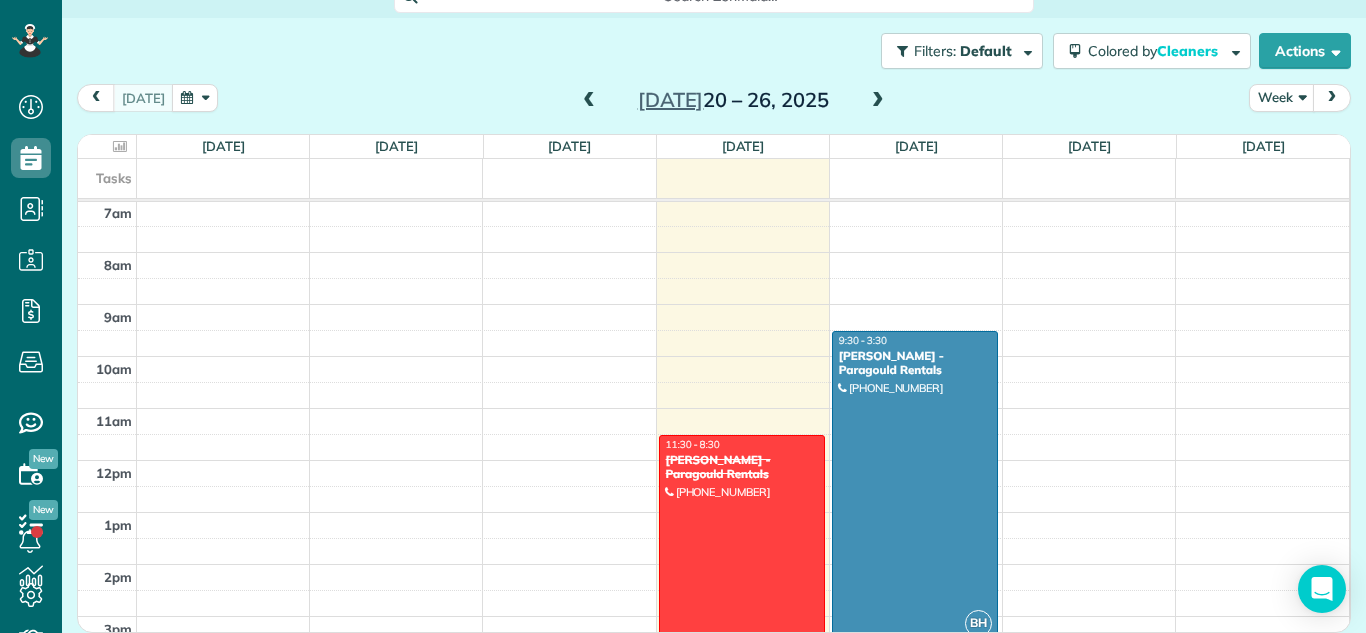 drag, startPoint x: 1365, startPoint y: 338, endPoint x: 1352, endPoint y: 394, distance: 57.48913 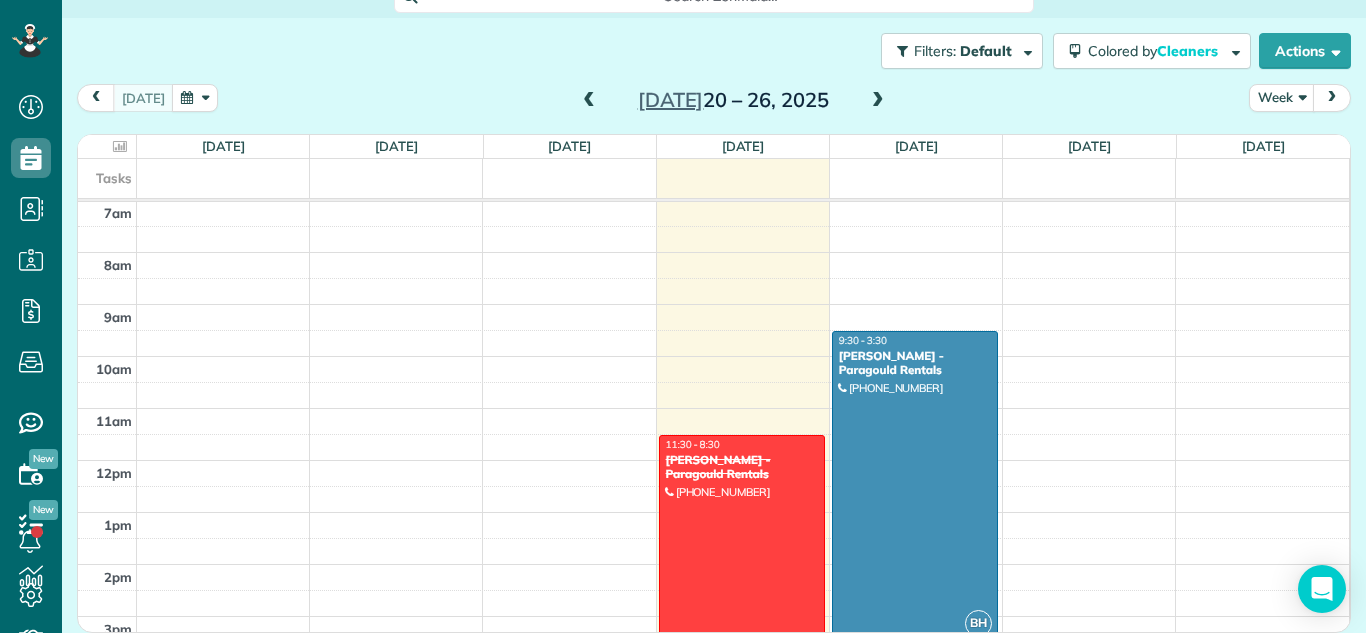 click on "Filters:   Default
Colored by  Cleaners
Color by Cleaner
Color by Team
Color by Status
Color by Recurrence
Color by Paid/Unpaid
Filters  Default
Schedule Changes
Actions
Create Appointment
Create Task
Clock In/Out
Send Work Orders
Print Route Sheets
Today's Emails/Texts
View Metrics" at bounding box center (714, 292) 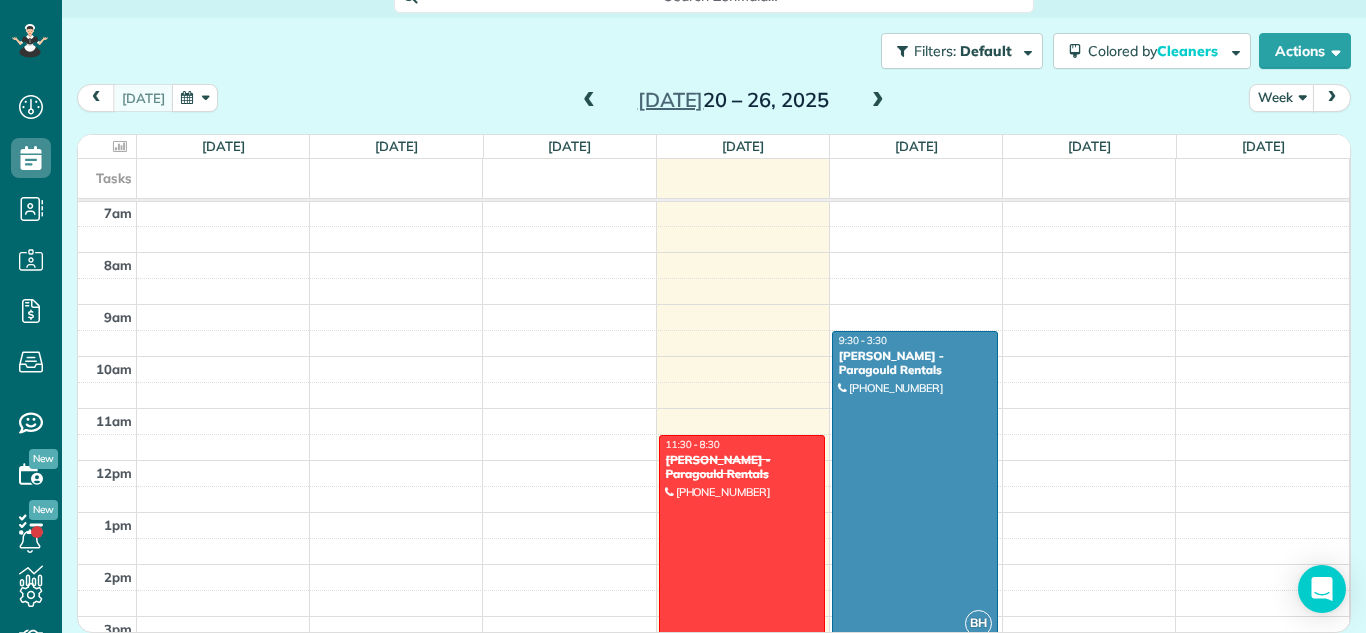 scroll, scrollTop: 156, scrollLeft: 0, axis: vertical 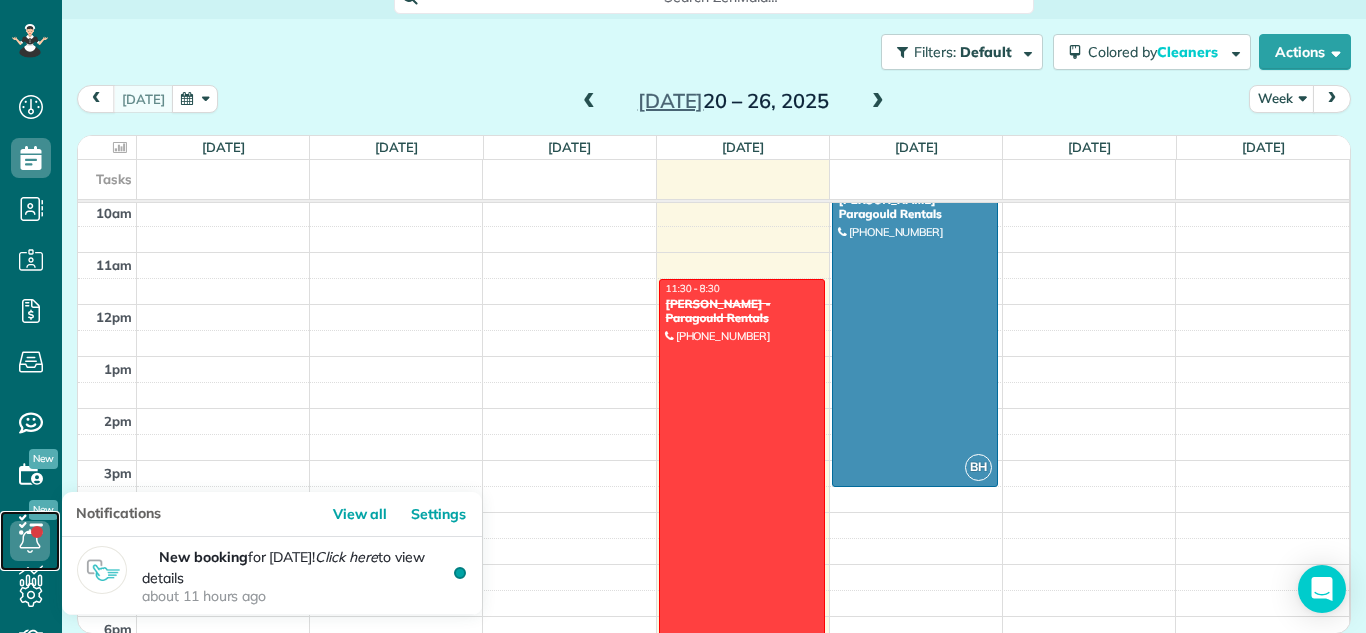 click 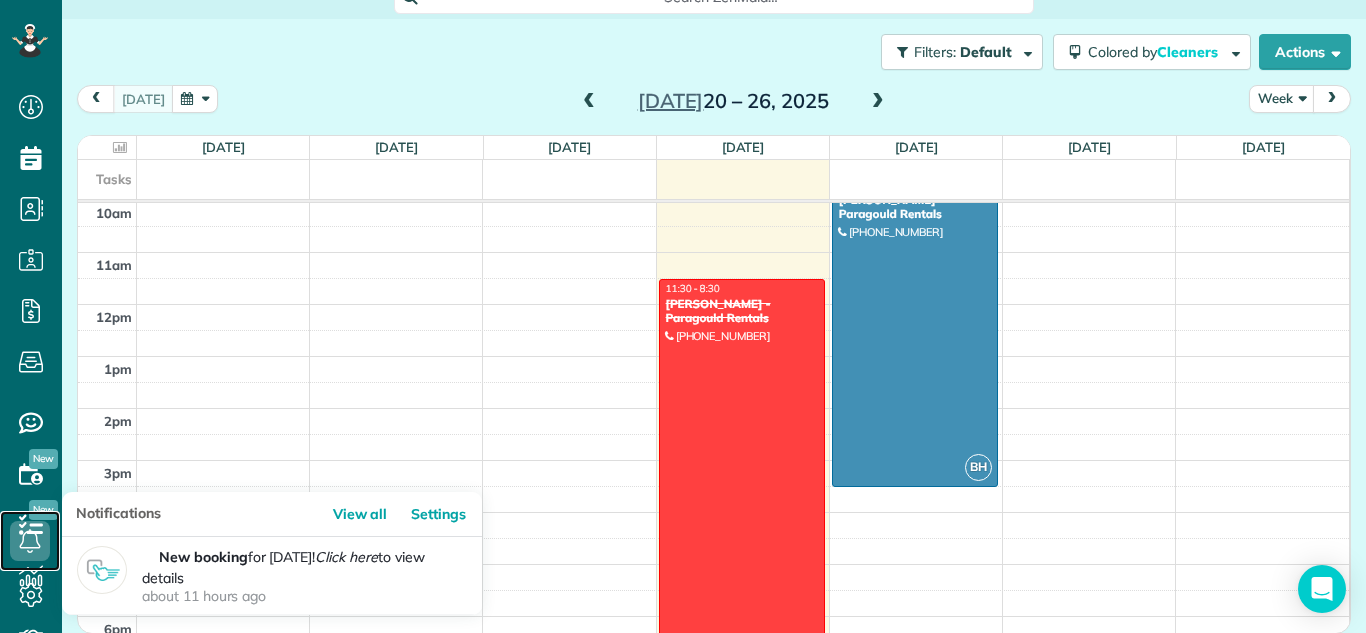 click 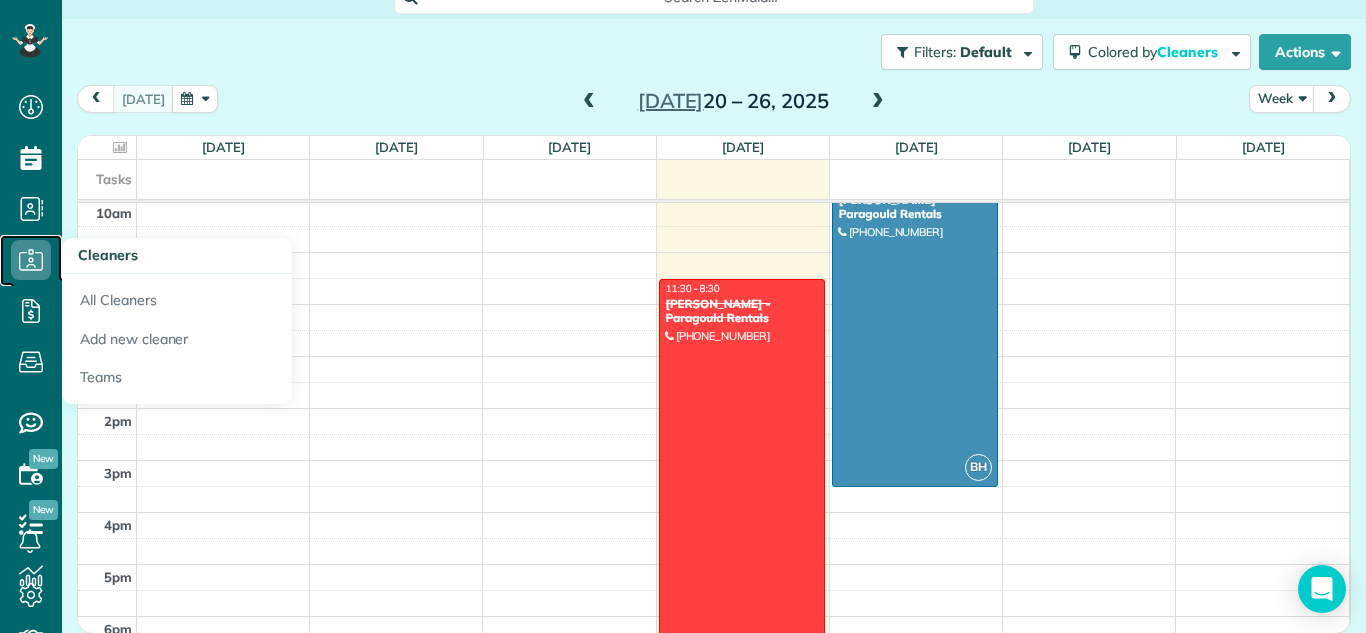 click 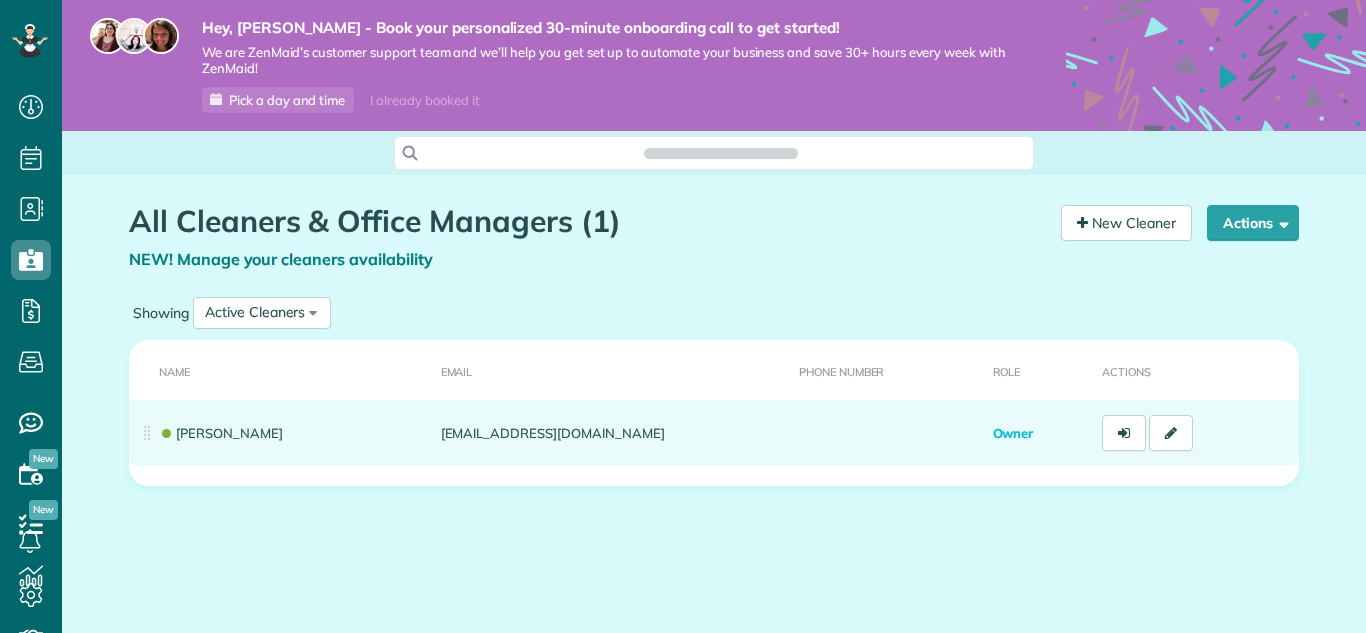 scroll, scrollTop: 0, scrollLeft: 0, axis: both 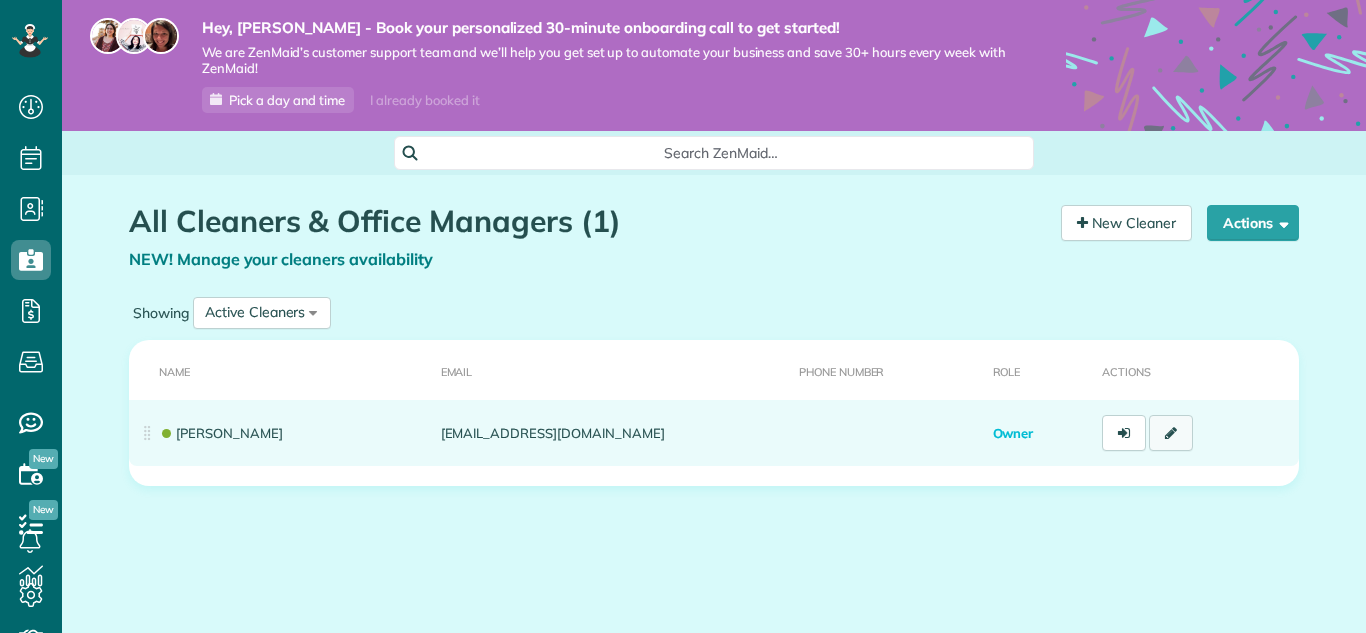 click at bounding box center (1171, 433) 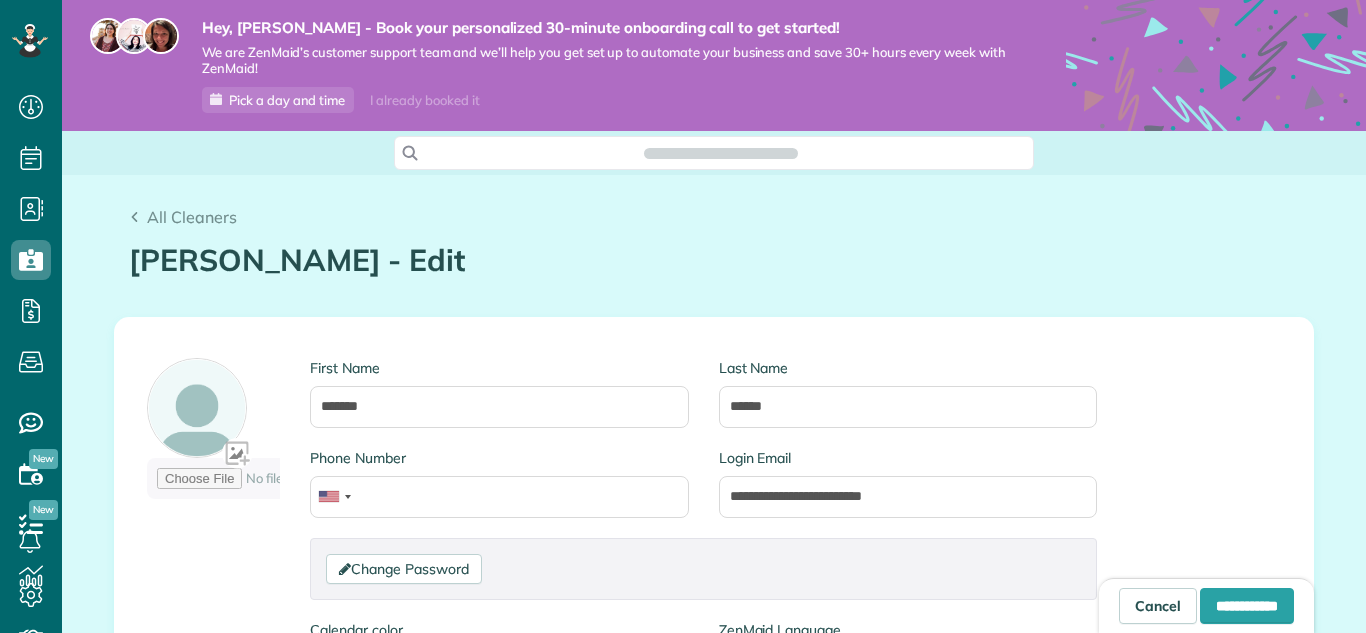 type on "*******" 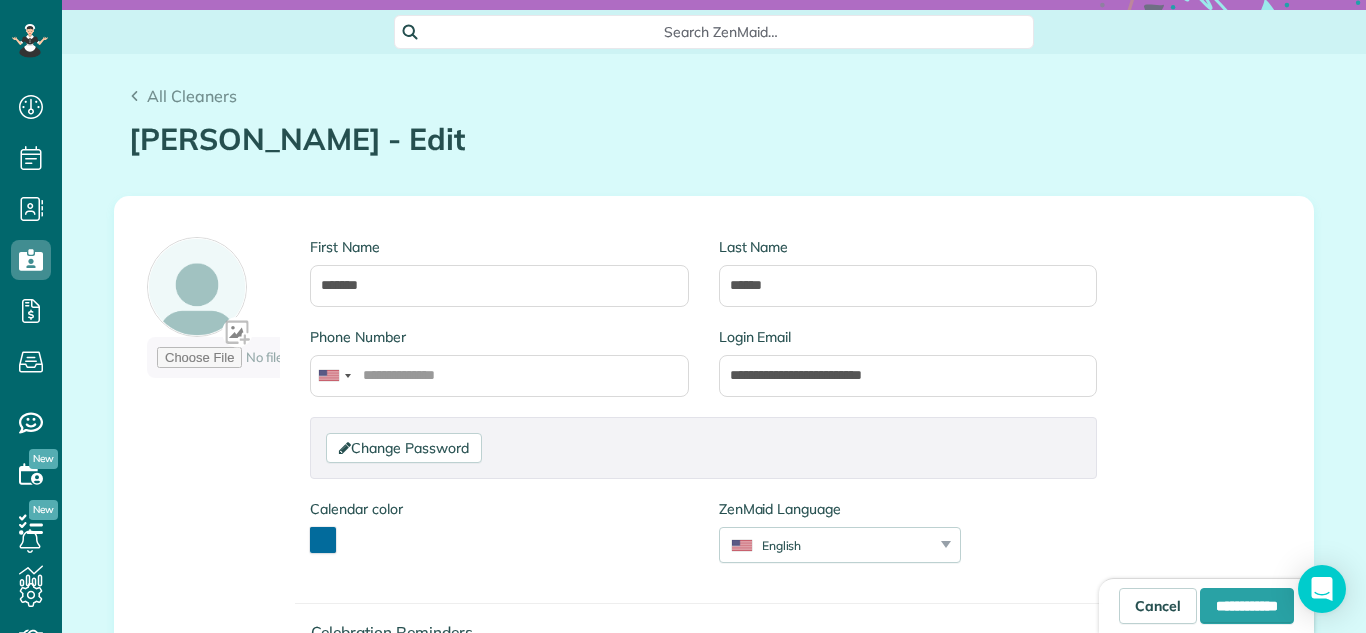 scroll, scrollTop: 205, scrollLeft: 0, axis: vertical 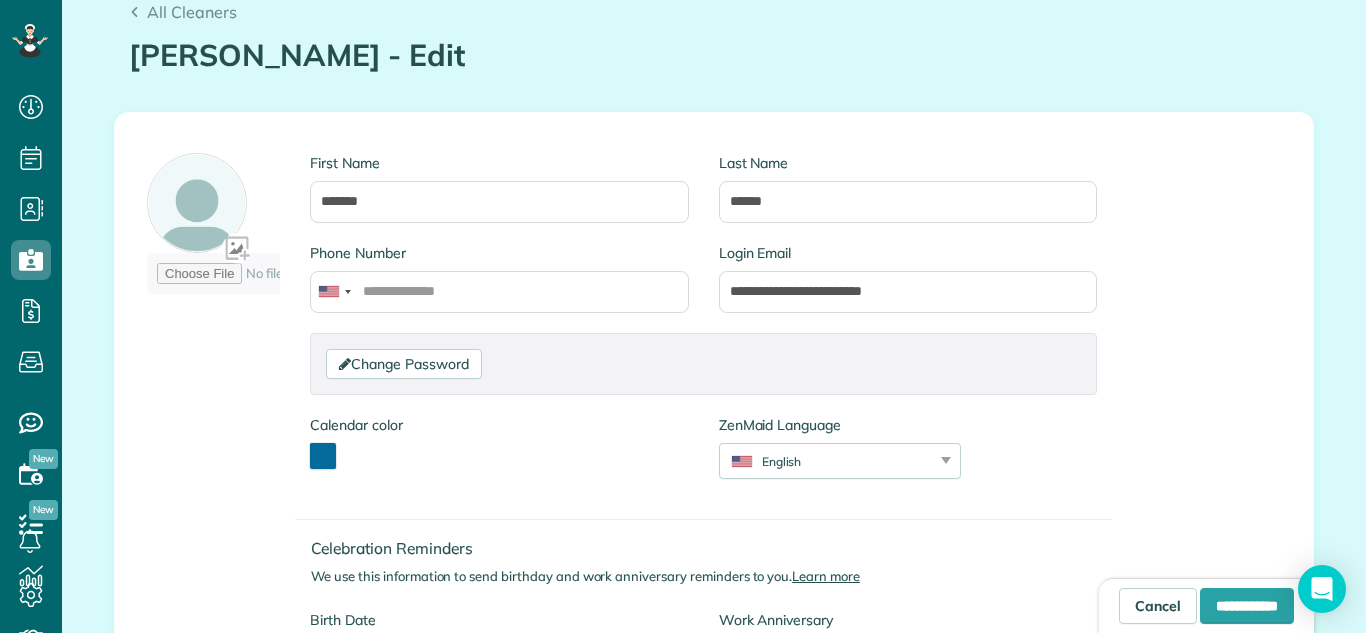 click at bounding box center (213, 228) 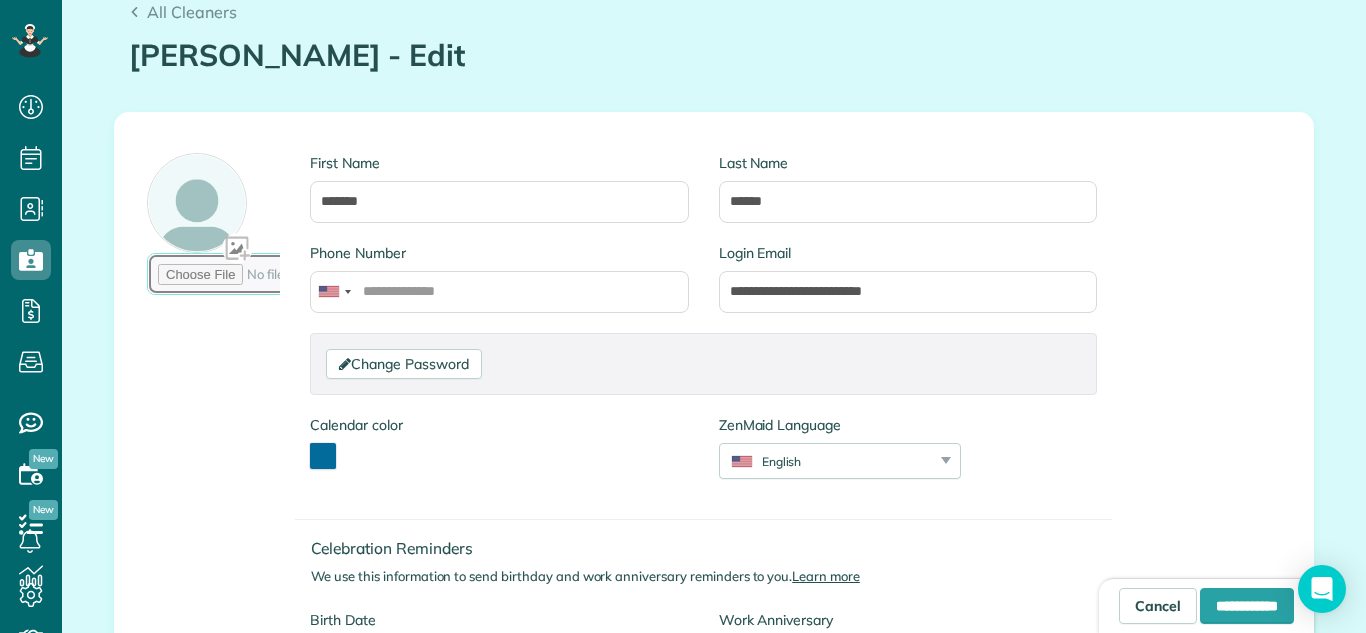 click at bounding box center (294, 274) 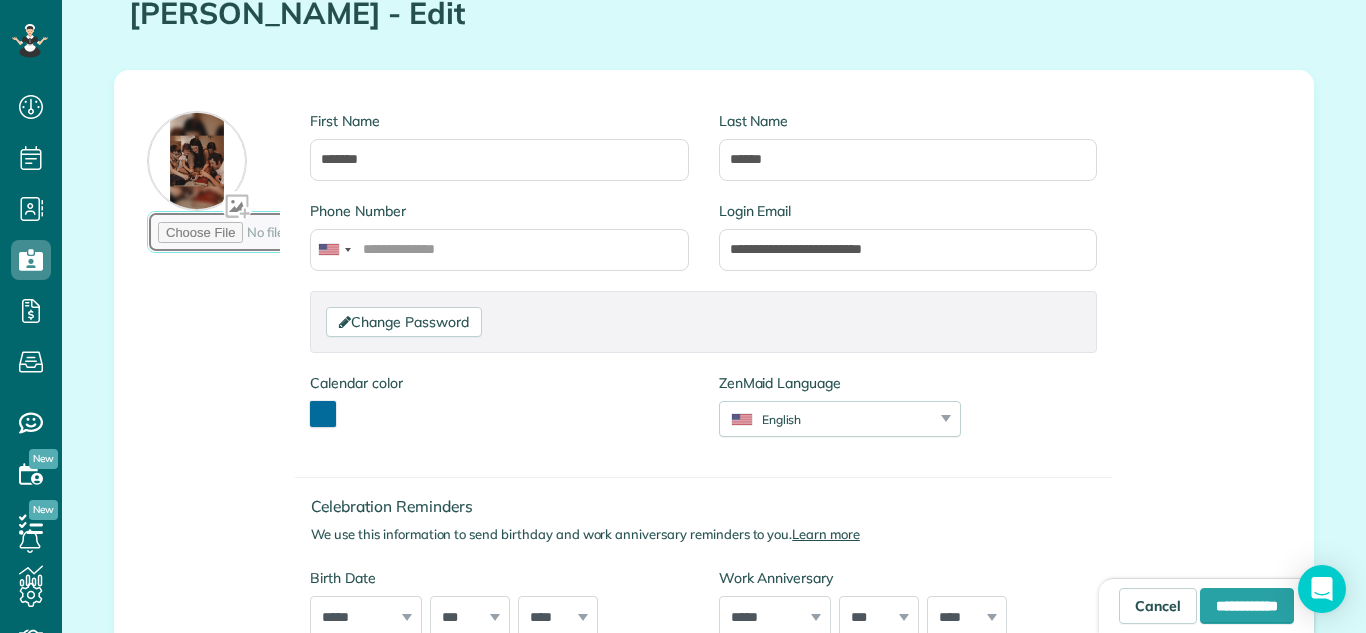 scroll, scrollTop: 336, scrollLeft: 0, axis: vertical 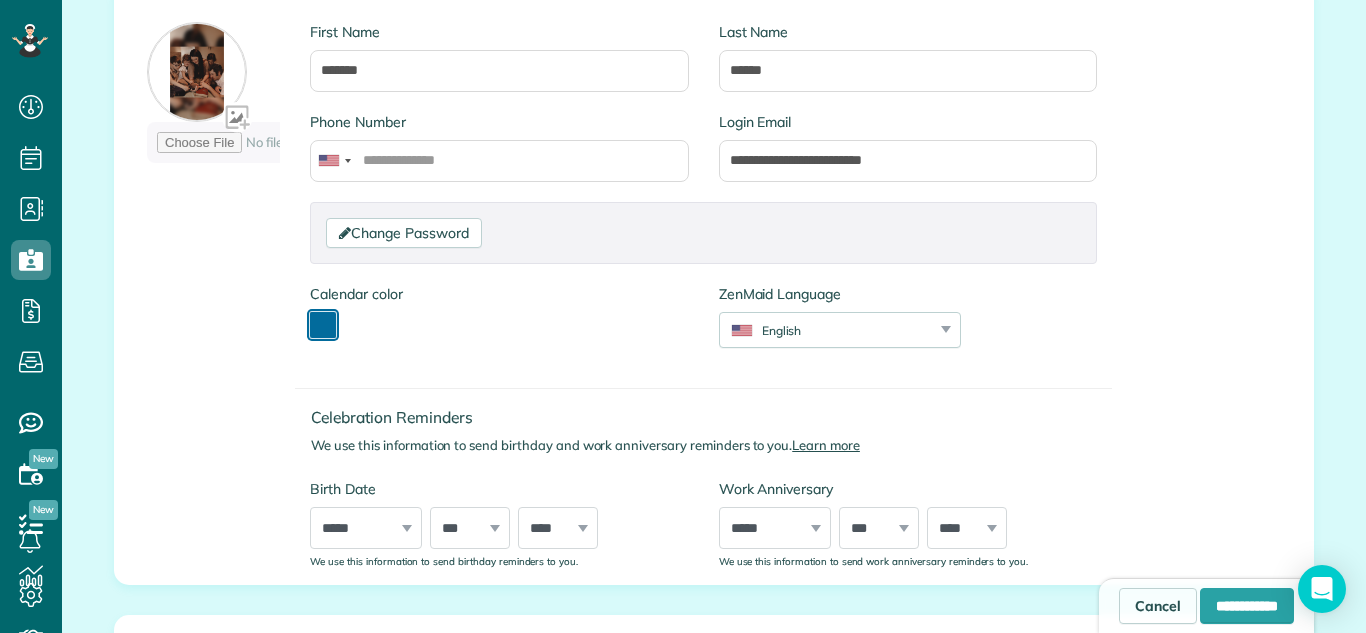 click at bounding box center (323, 325) 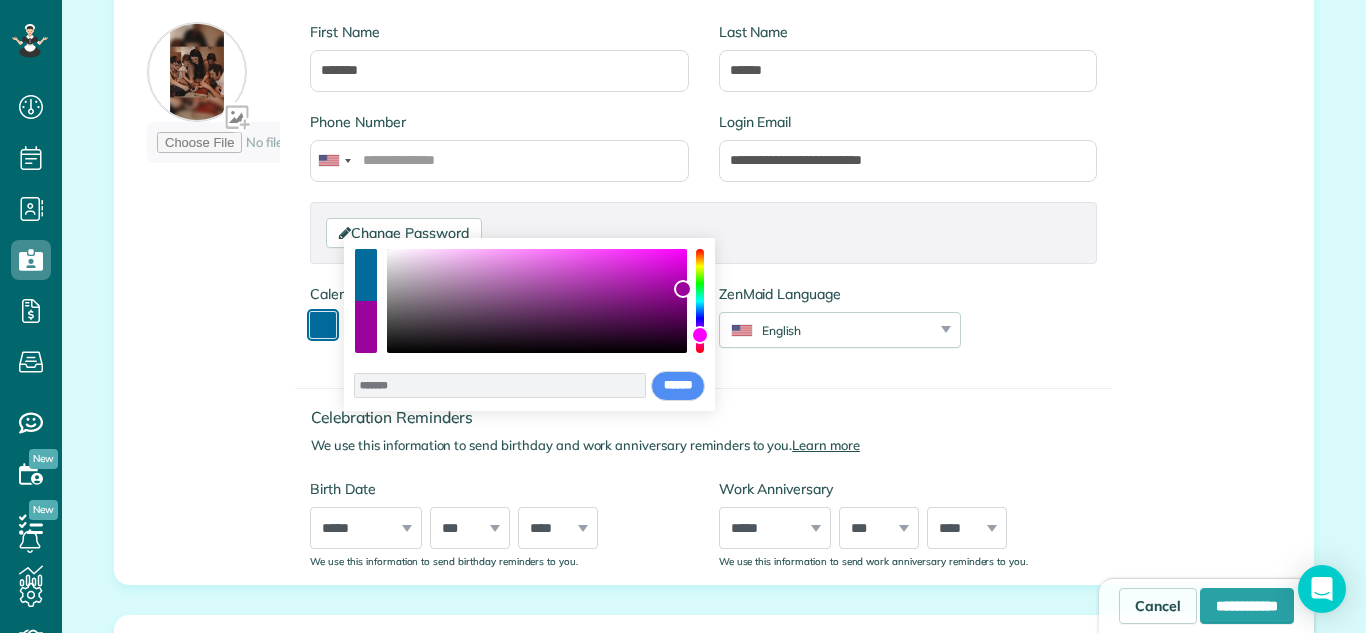 click at bounding box center [700, 301] 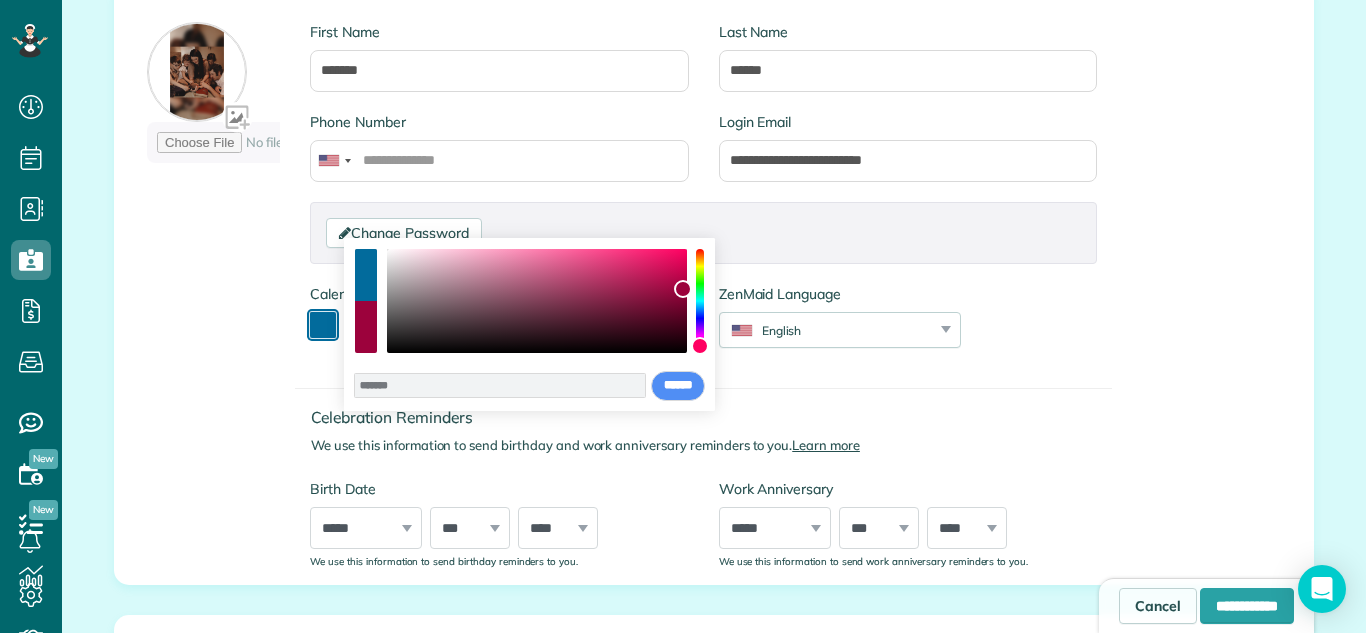 drag, startPoint x: 697, startPoint y: 332, endPoint x: 697, endPoint y: 346, distance: 14 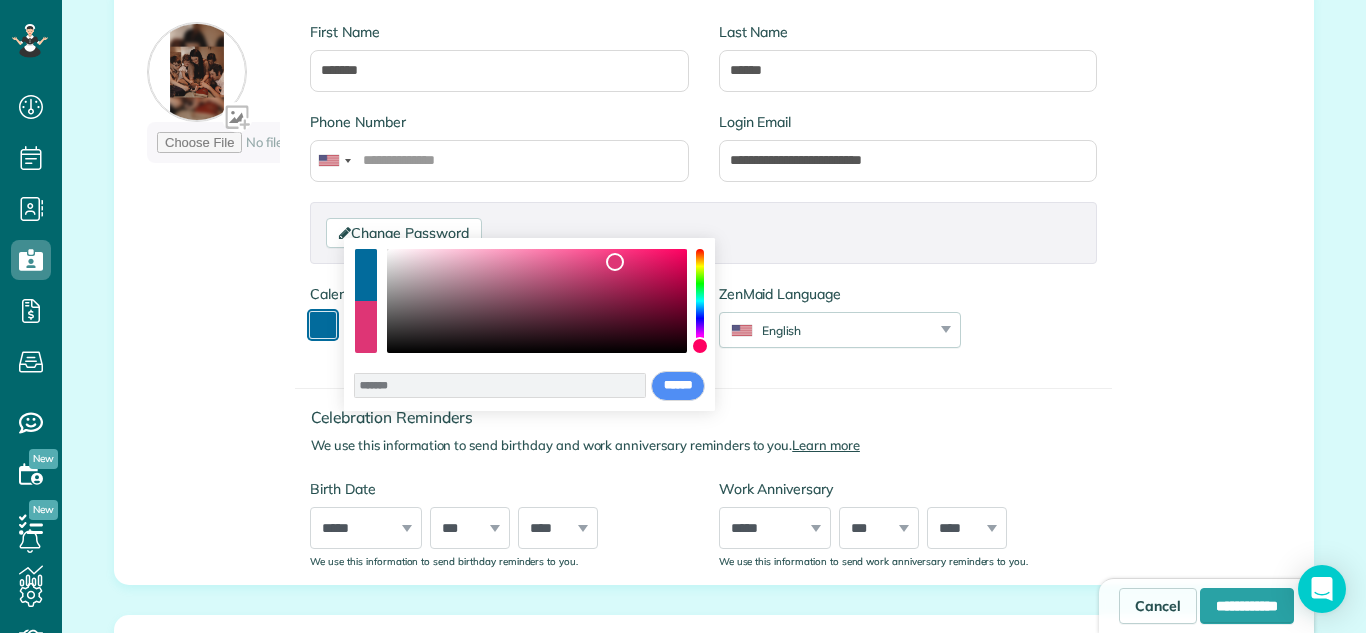 click at bounding box center [537, 301] 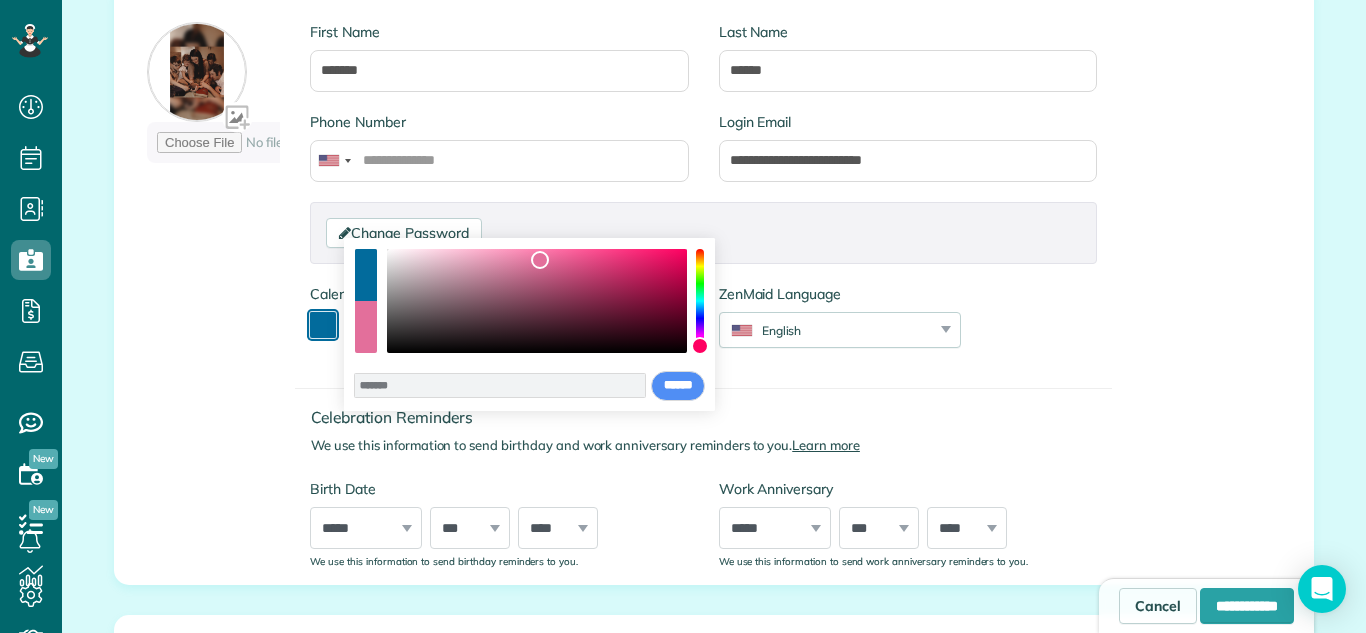 type on "*******" 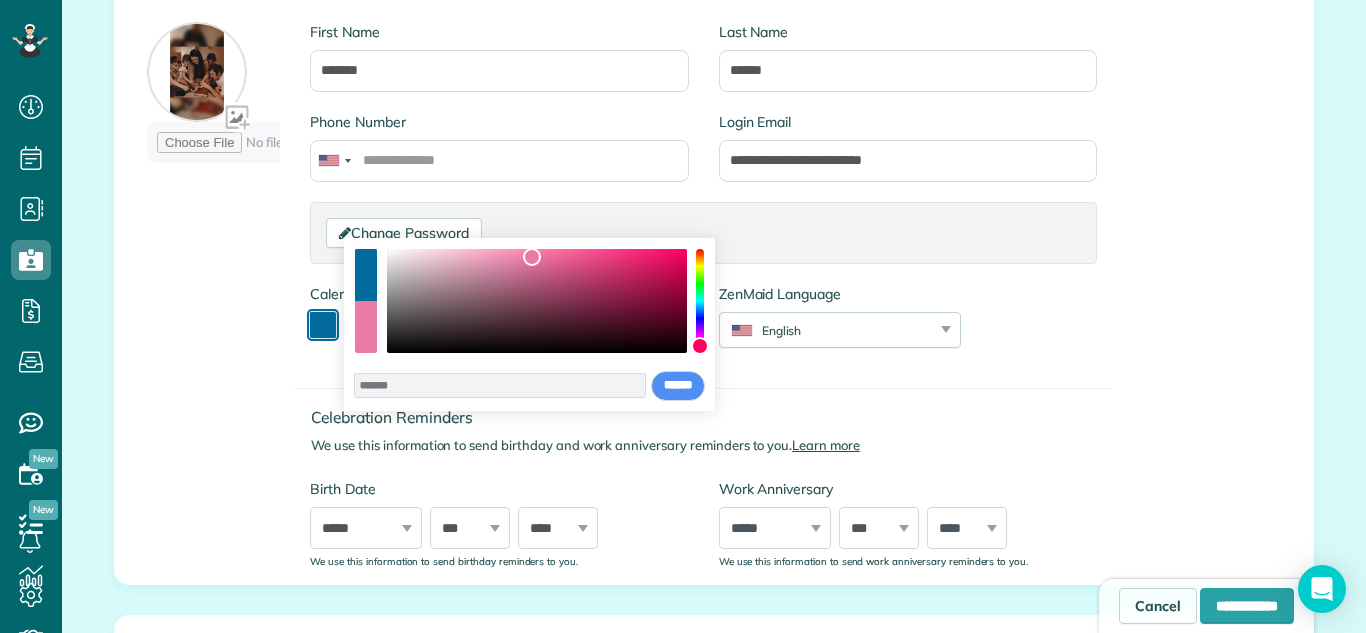 drag, startPoint x: 615, startPoint y: 262, endPoint x: 532, endPoint y: 257, distance: 83.15047 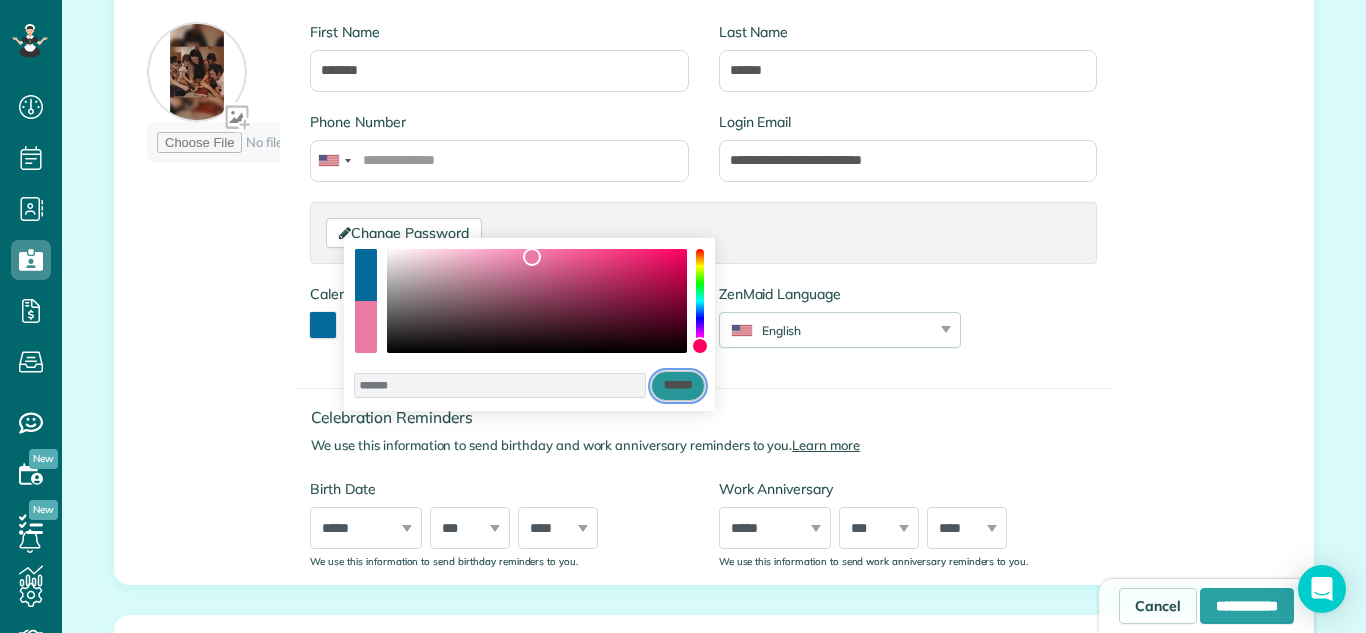 click on "******" at bounding box center (678, 386) 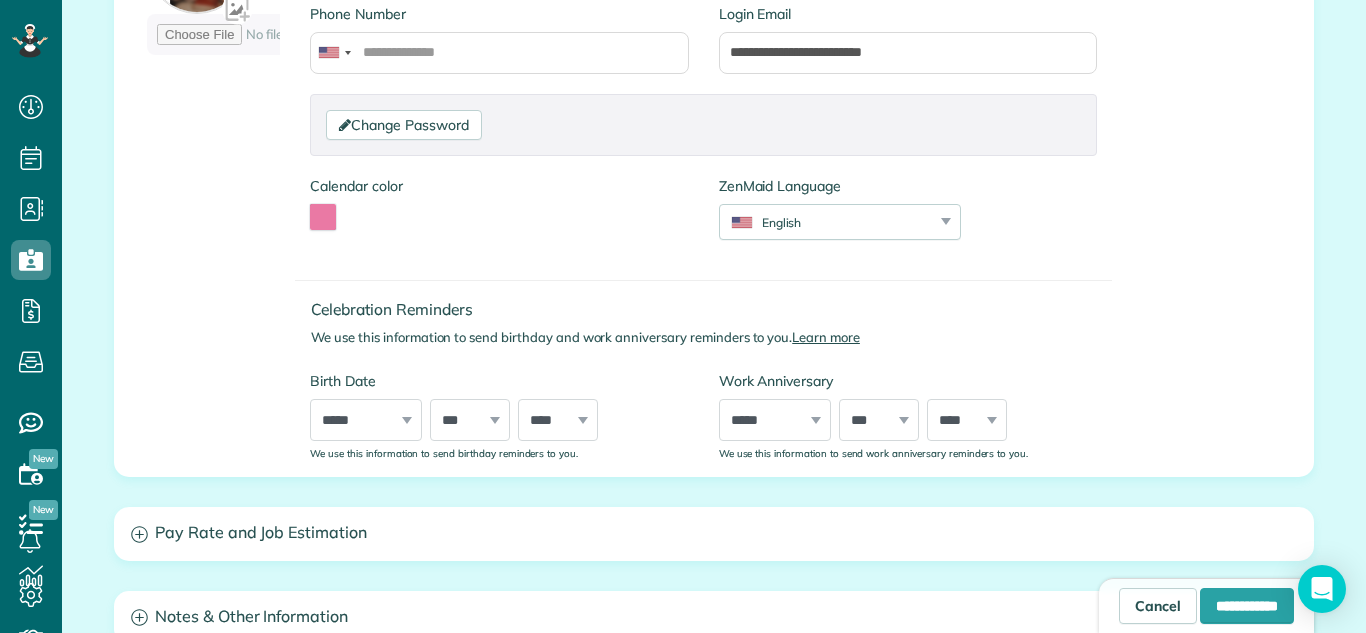 scroll, scrollTop: 481, scrollLeft: 0, axis: vertical 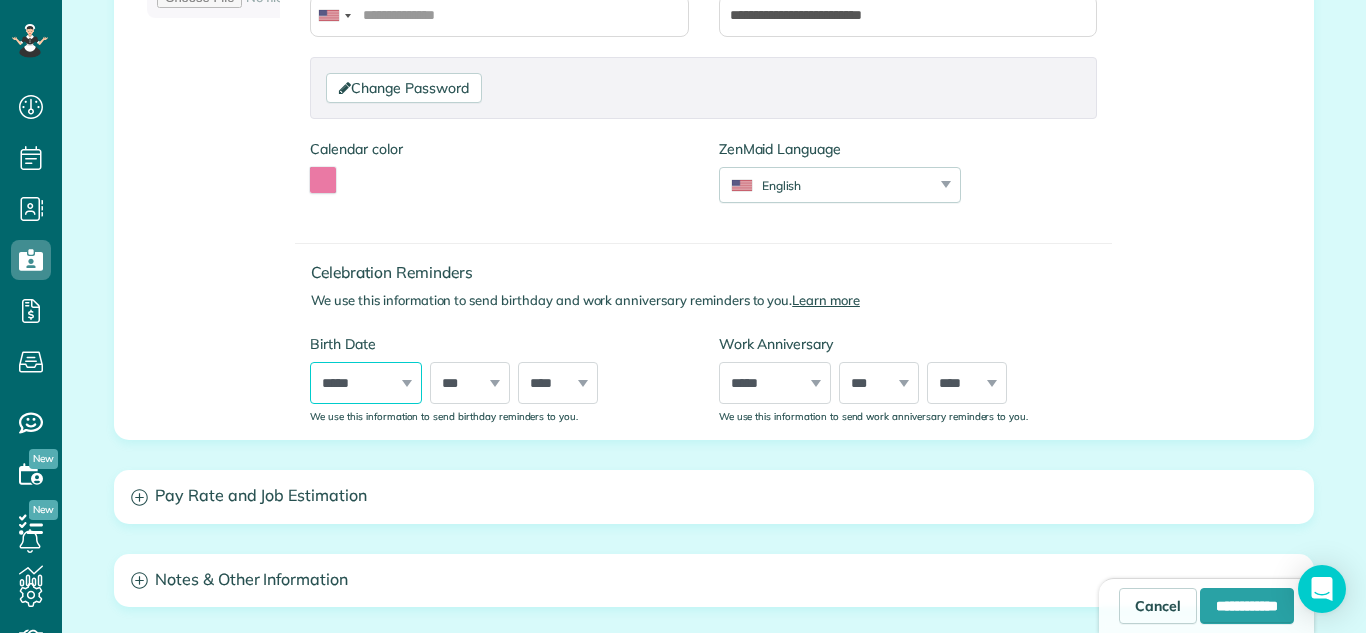 click on "*****
*******
********
*****
*****
***
****
****
******
*********
*******
********
********" at bounding box center [366, 383] 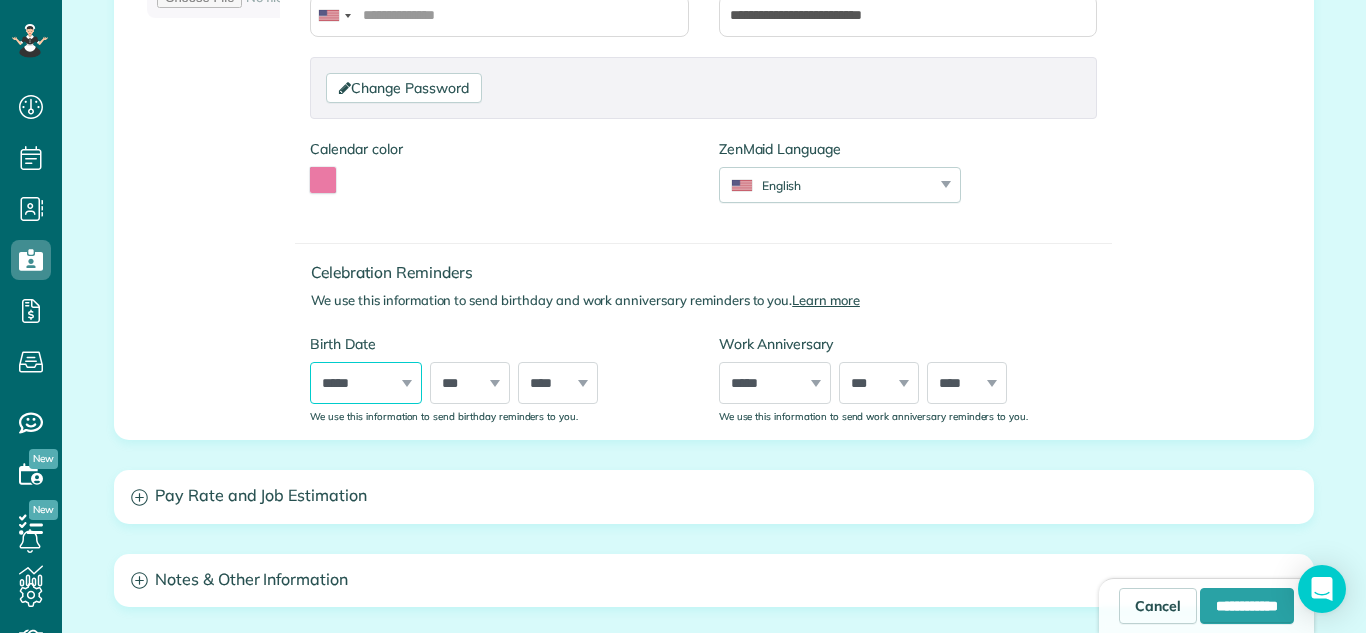 select on "**" 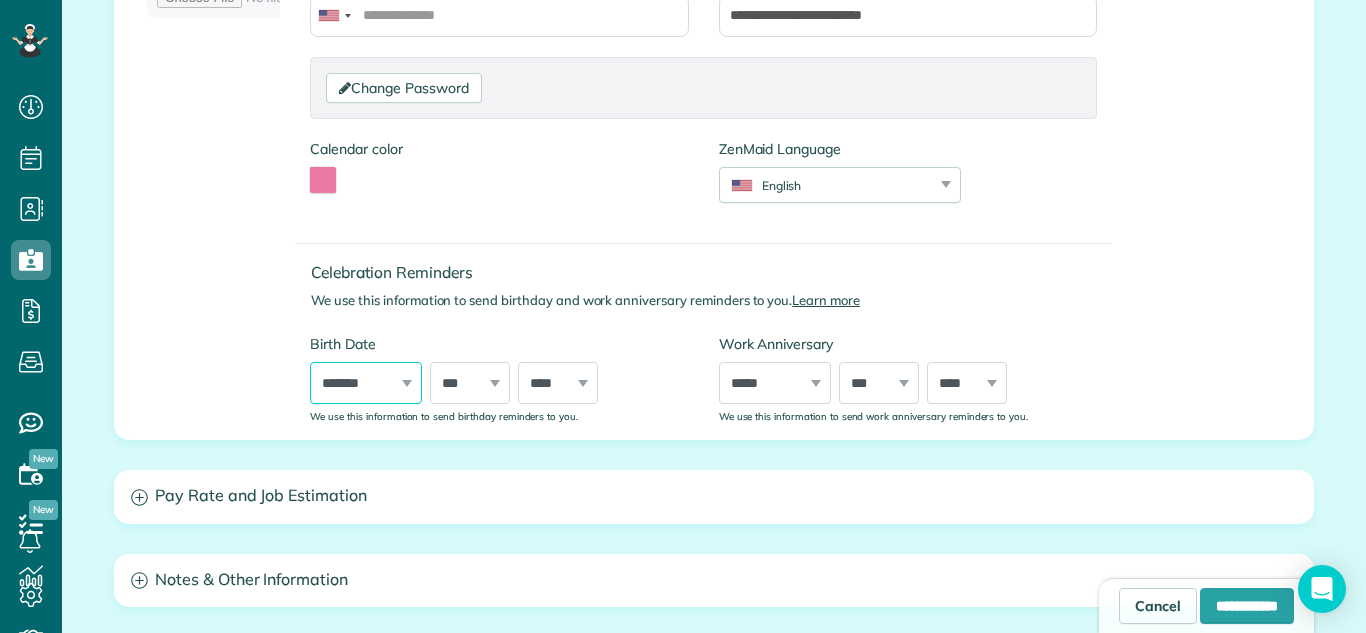 click on "*****
*******
********
*****
*****
***
****
****
******
*********
*******
********
********" at bounding box center (366, 383) 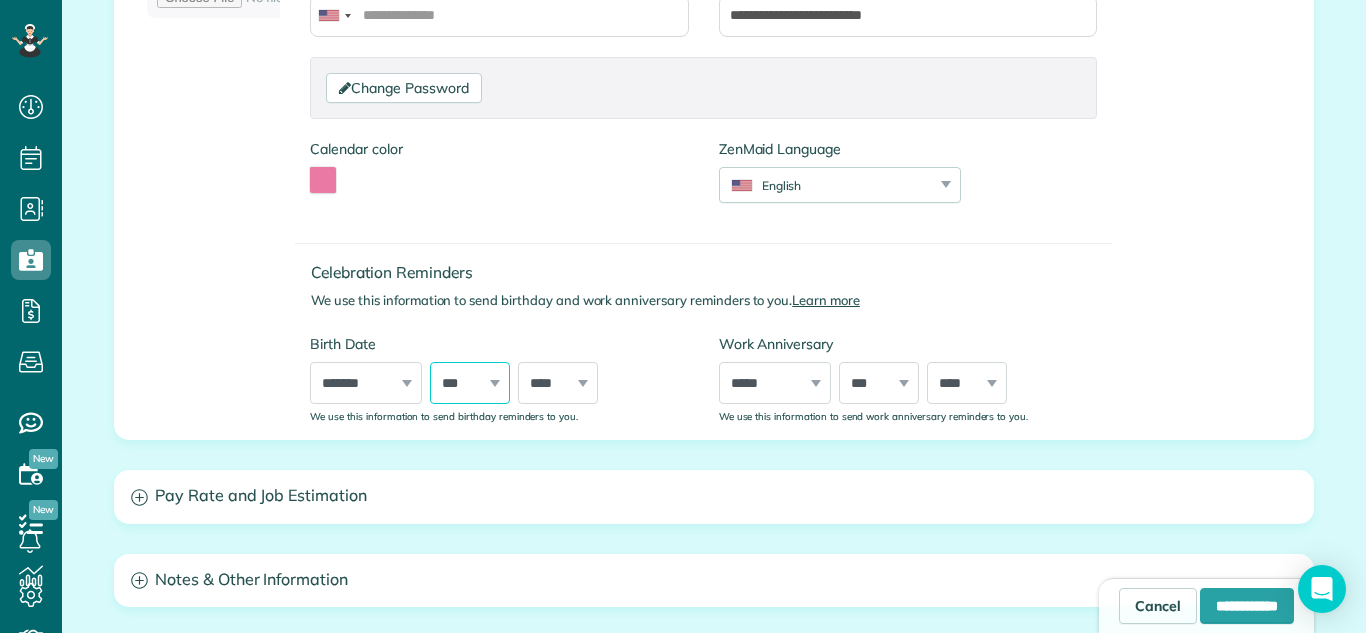 click on "***
*
*
*
*
*
*
*
*
*
**
**
**
**
**
**
**
**
**
**
**
**
**
**
**
**
**
**
**
**
**
**" at bounding box center (470, 383) 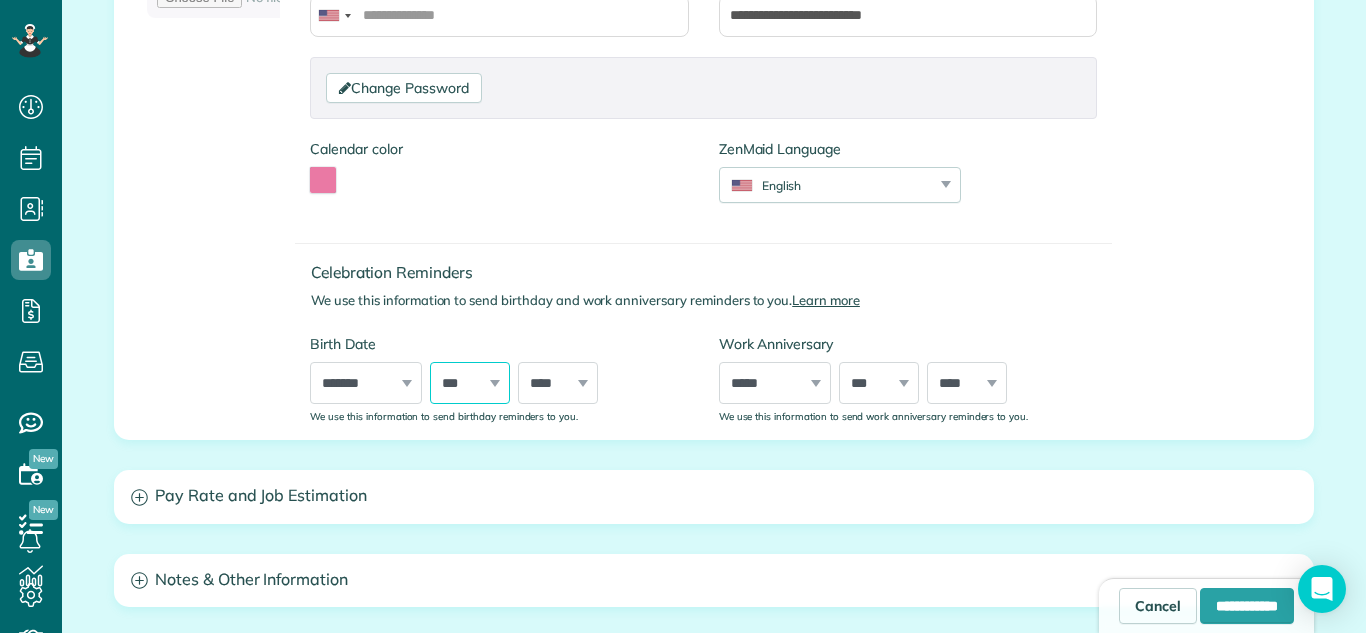 select on "**" 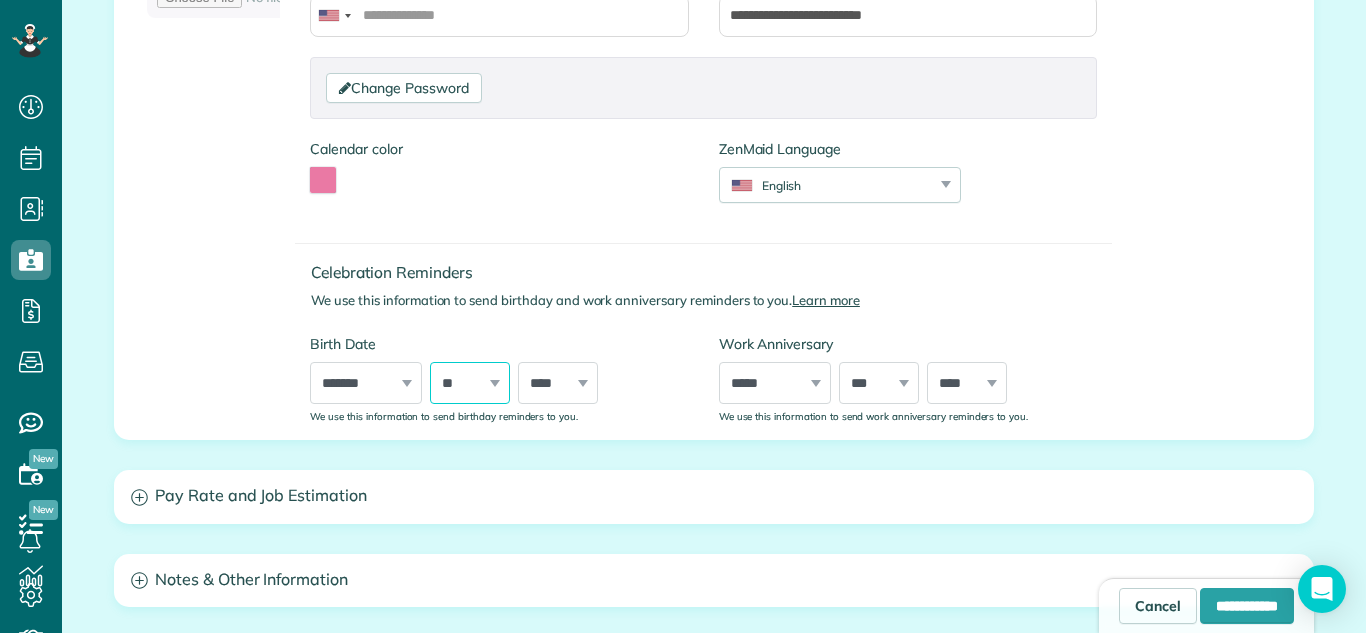 click on "***
*
*
*
*
*
*
*
*
*
**
**
**
**
**
**
**
**
**
**
**
**
**
**
**
**
**
**
**
**
**
**" at bounding box center (470, 383) 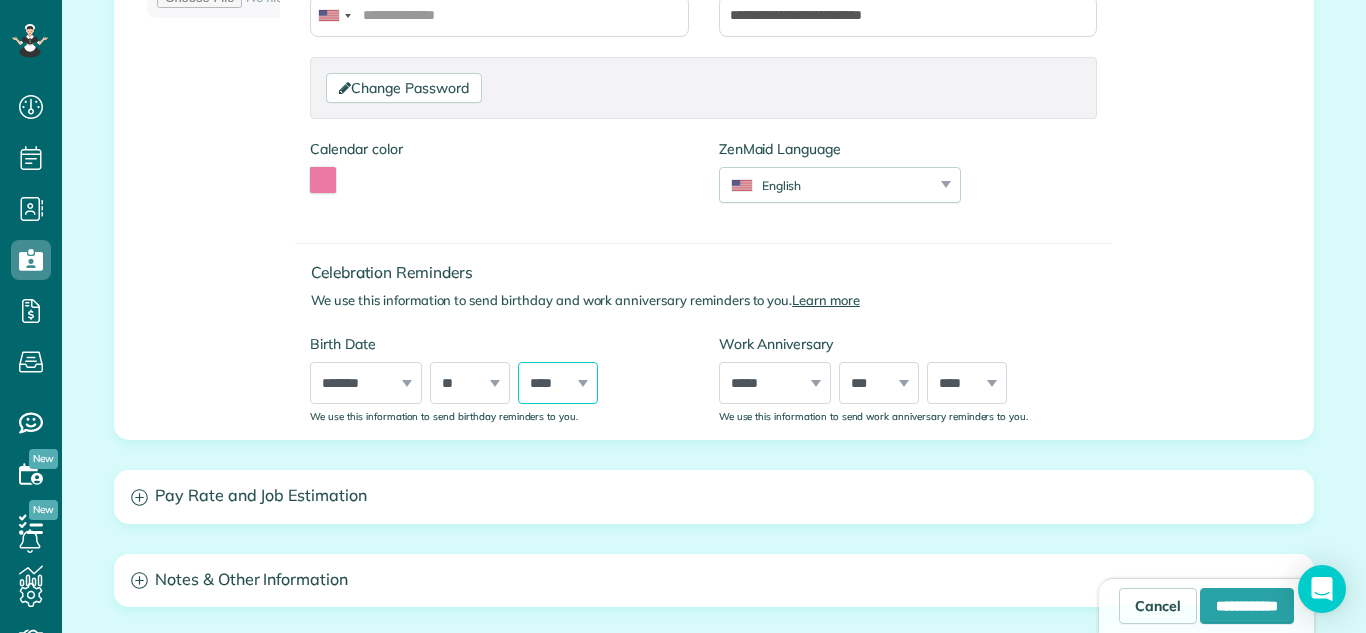 click on "****
****
****
****
****
****
****
****
****
****
****
****
****
****
****
****
****
****
****
****
****
****
****
****
****
****
****
****
****
****
****
****
****
****
****
****
****
****
****
****
****
****
****
****
****
****
****
****
****
****
****
****
****
****
****
****
****
****
****
****
****
****
****
****
****
****
****
****
****
****
****
****
****
****
****
****
****
****
****
****" at bounding box center [558, 383] 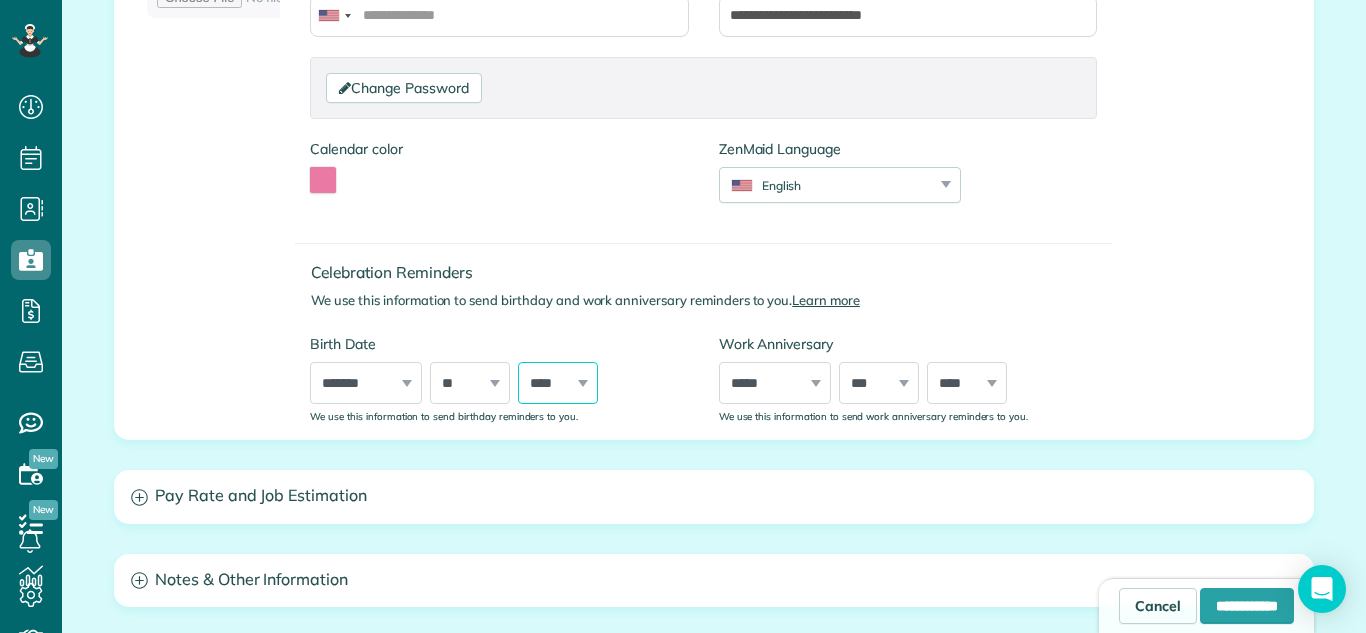 select on "****" 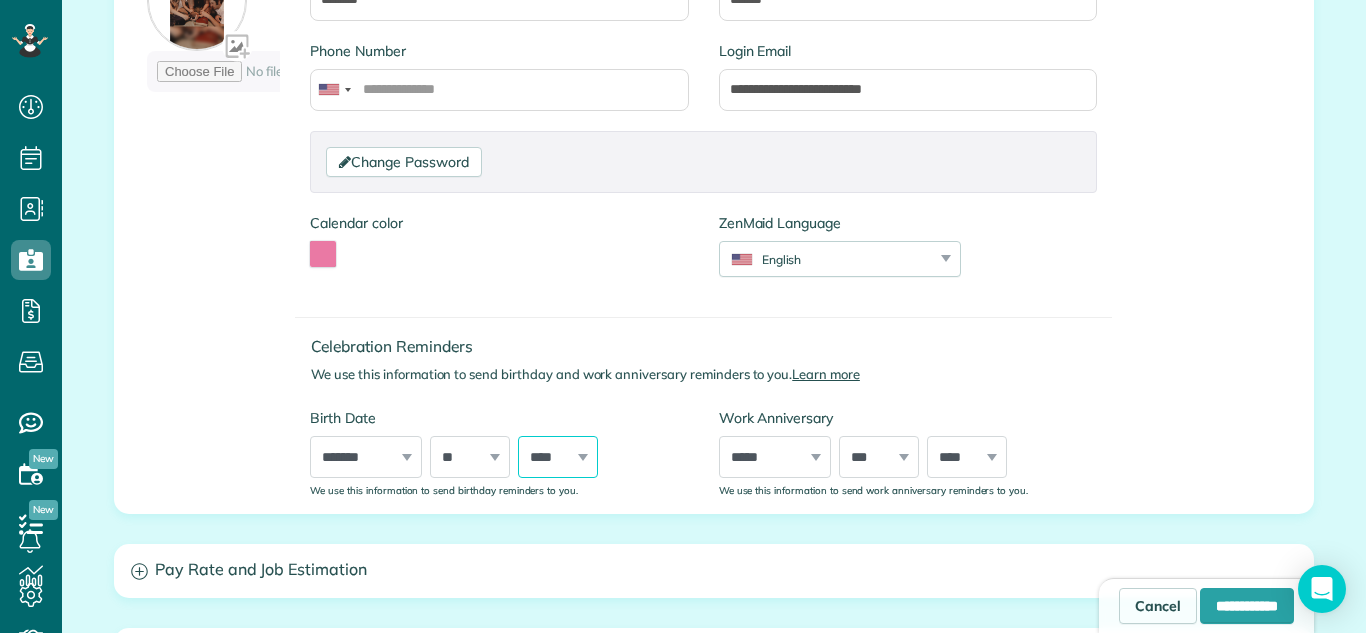 scroll, scrollTop: 373, scrollLeft: 0, axis: vertical 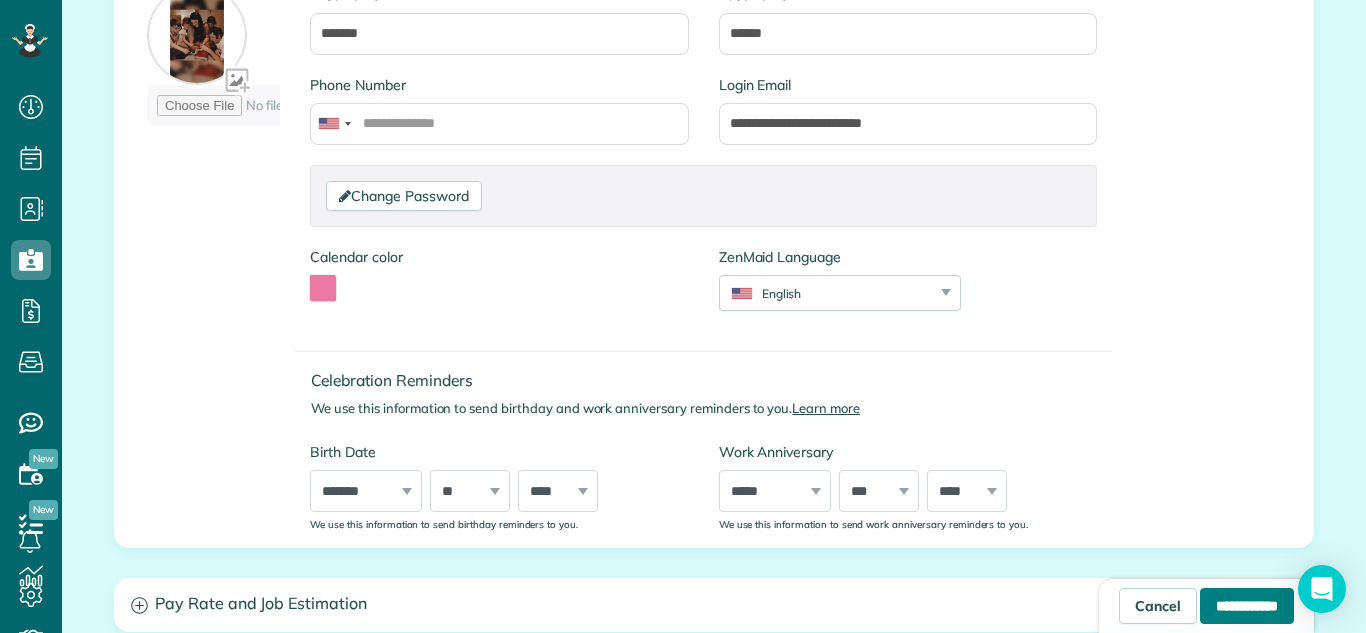 click on "**********" at bounding box center [1247, 606] 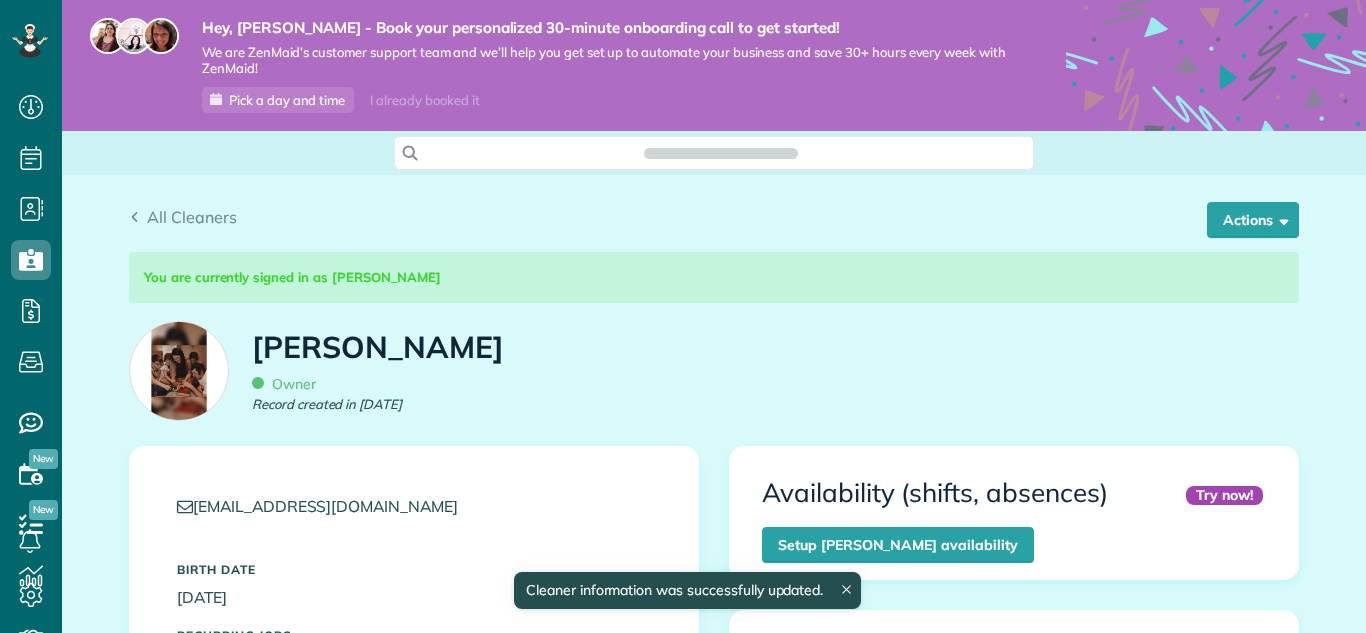 scroll, scrollTop: 0, scrollLeft: 0, axis: both 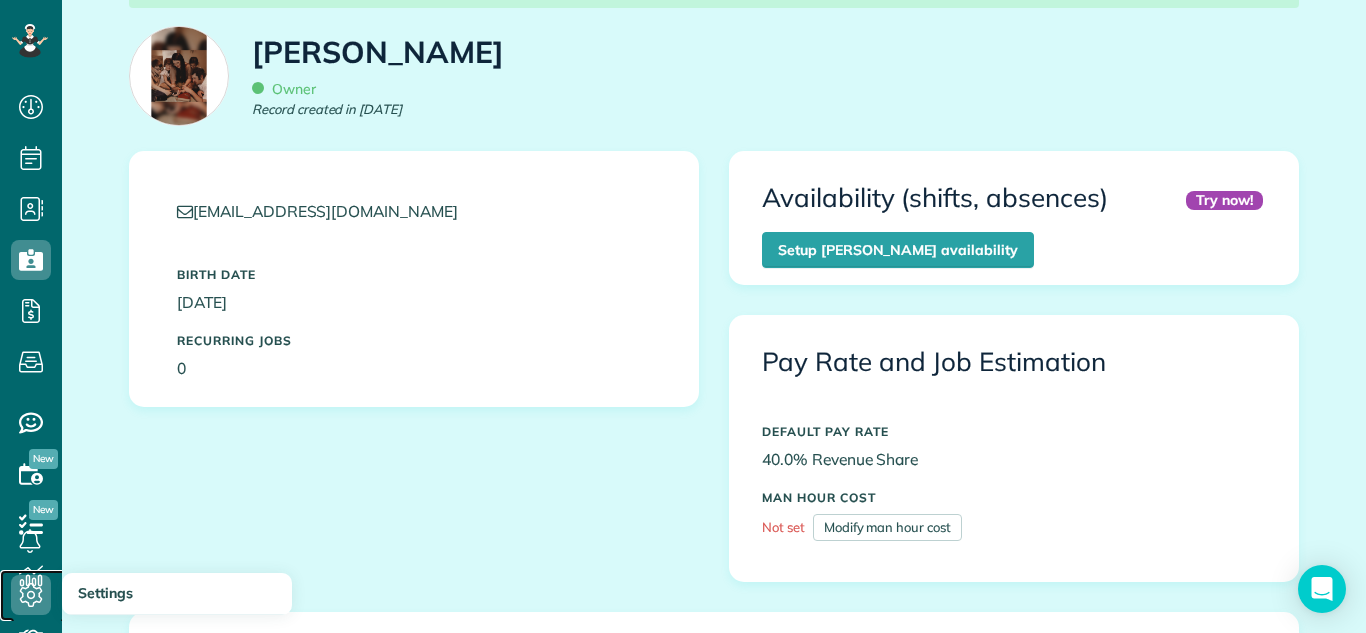 click 